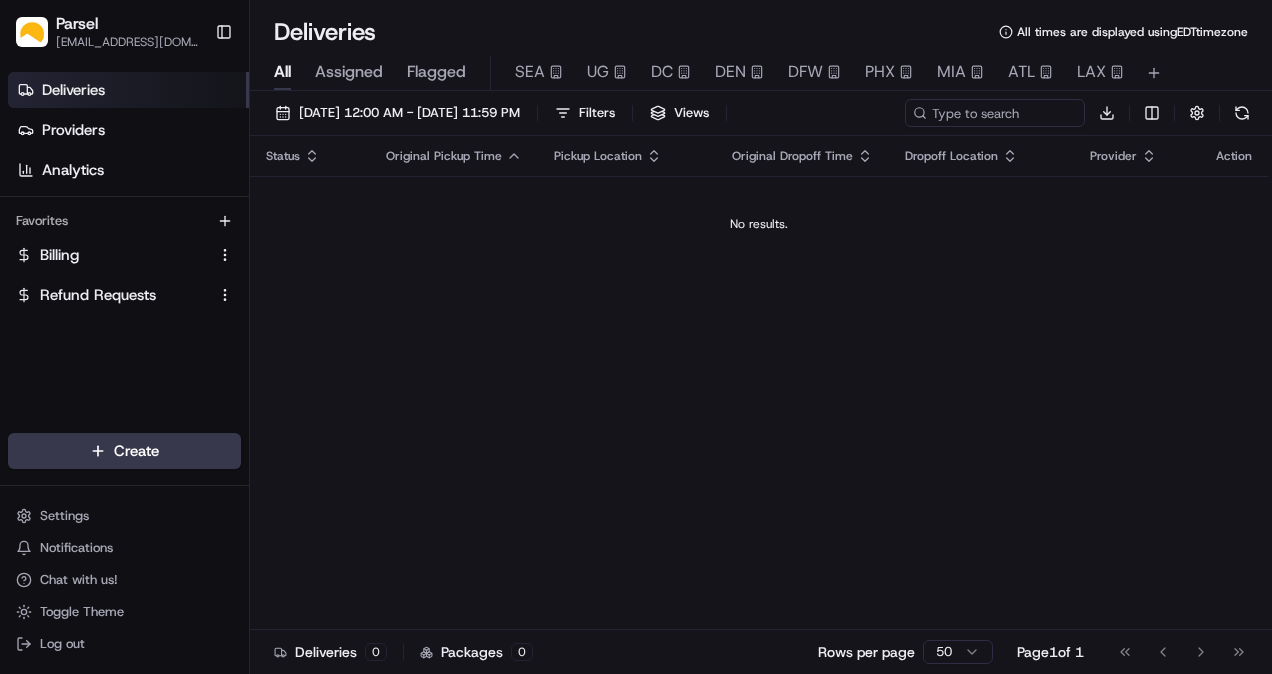 scroll, scrollTop: 0, scrollLeft: 0, axis: both 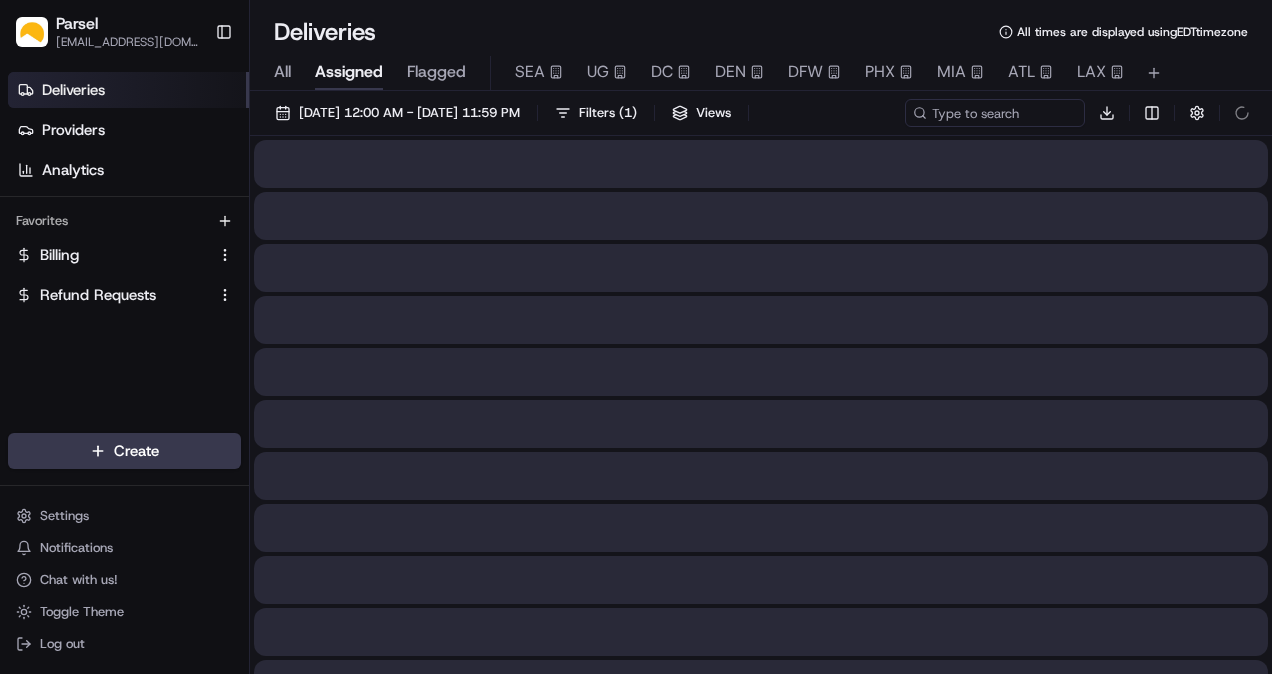 click on "Assigned" at bounding box center [349, 72] 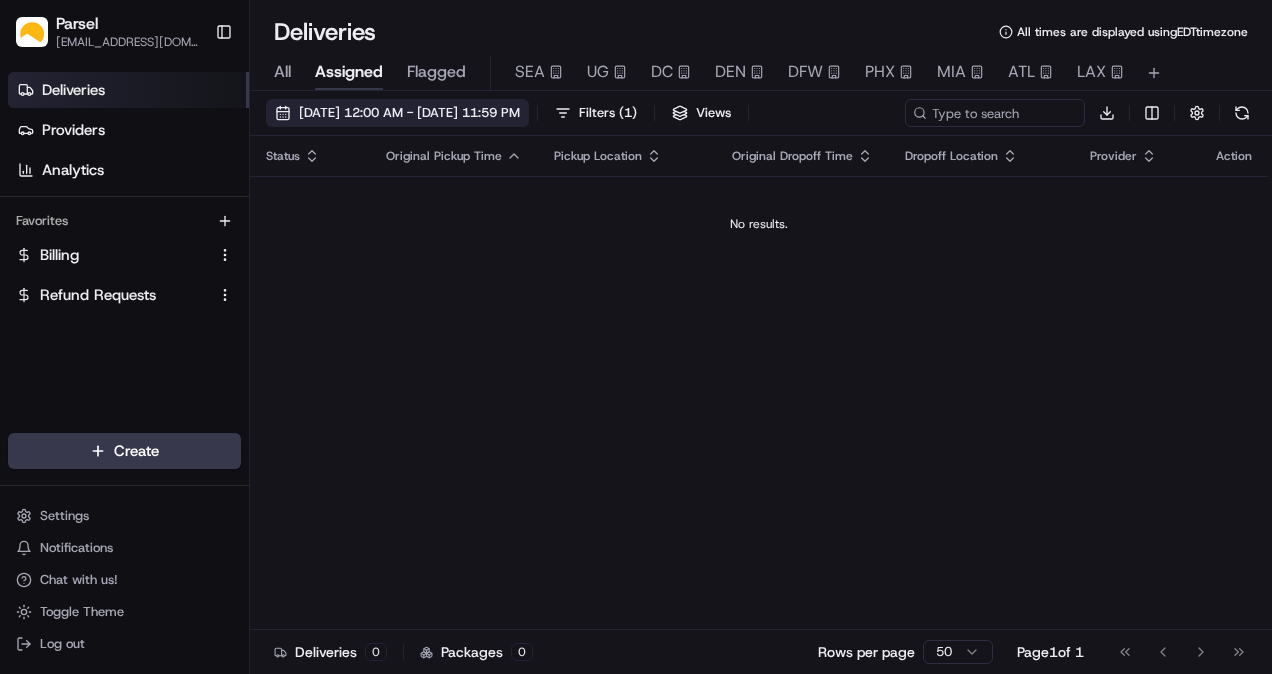 click on "[DATE] 12:00 AM - [DATE] 11:59 PM" at bounding box center (409, 113) 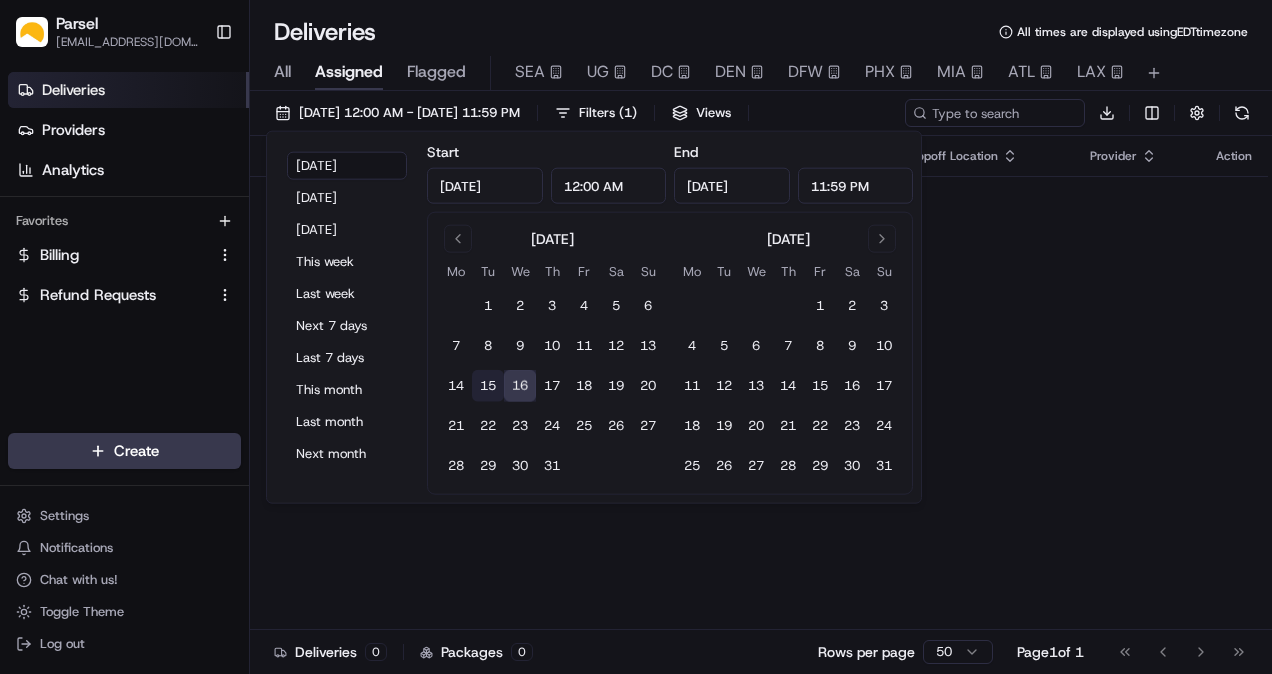 click on "15" at bounding box center (488, 386) 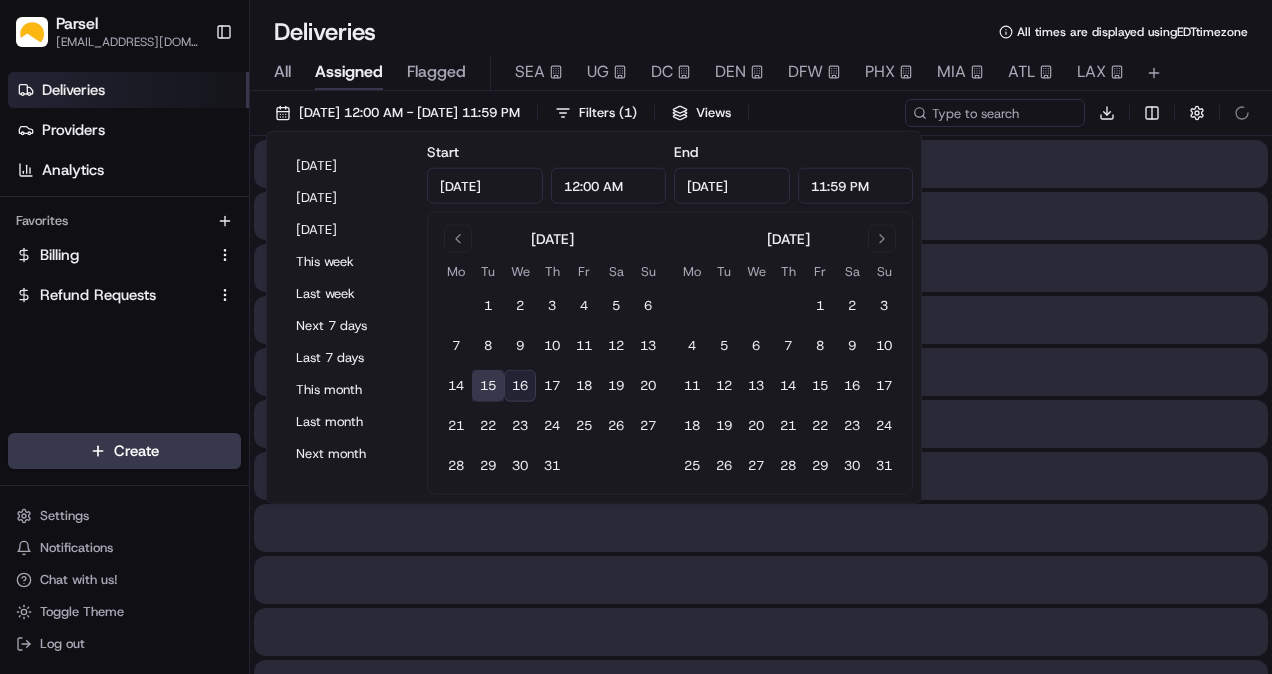click on "Deliveries All times are displayed using  EDT  timezone All Assigned Flagged SEA UG DC DEN DFW PHX MIA ATL LAX [DATE] 12:00 AM - [DATE] 11:59 PM Filters ( 1 ) Views Download" at bounding box center (761, 337) 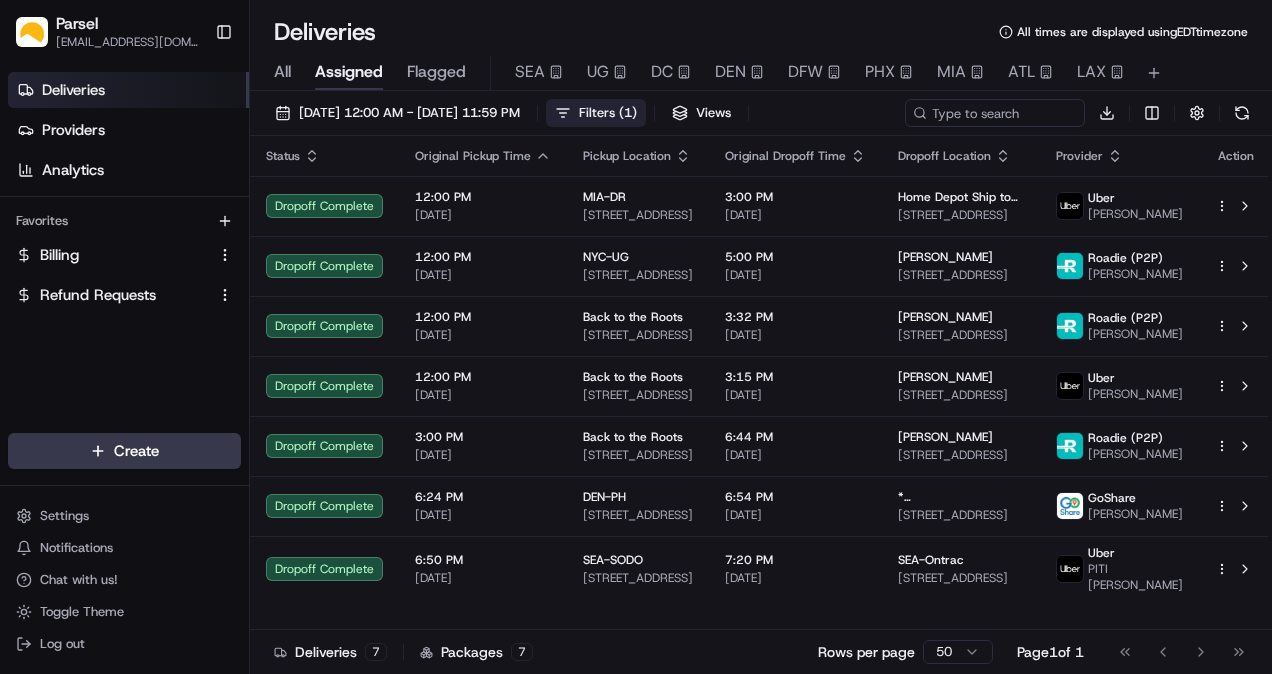 click on "( 1 )" at bounding box center (628, 113) 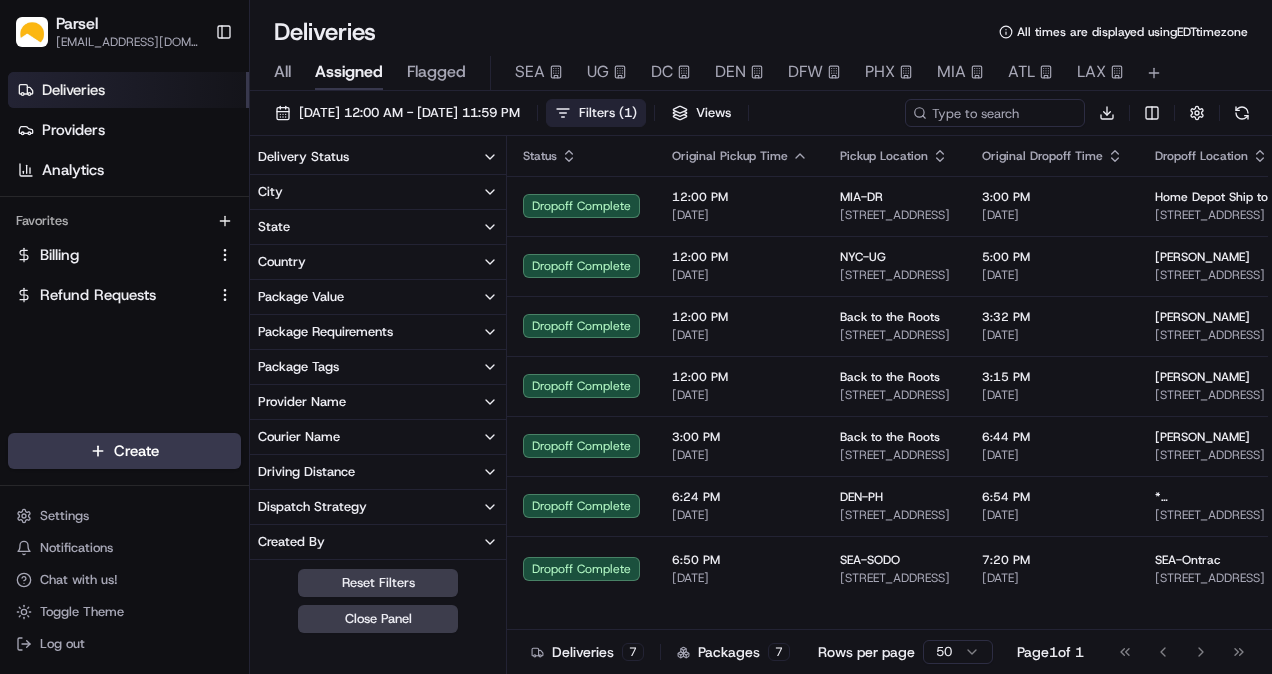 click on "Delivery Status" at bounding box center (378, 157) 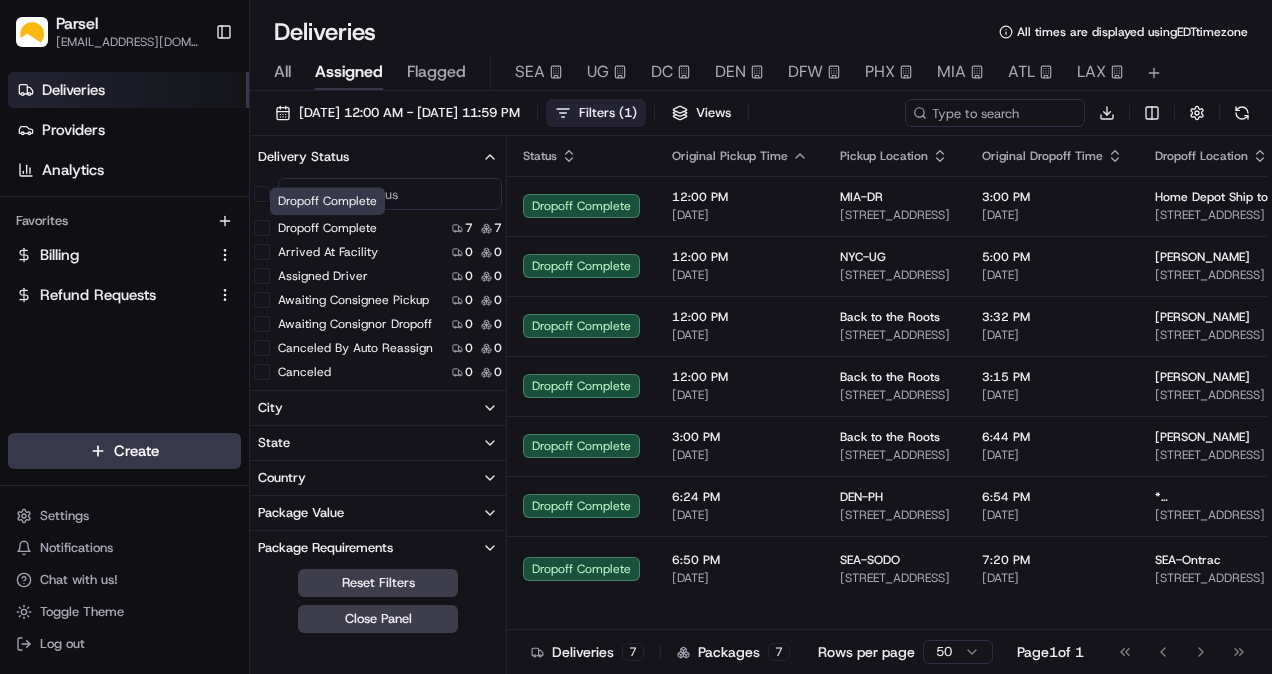 click on "Dropoff Complete" at bounding box center [327, 228] 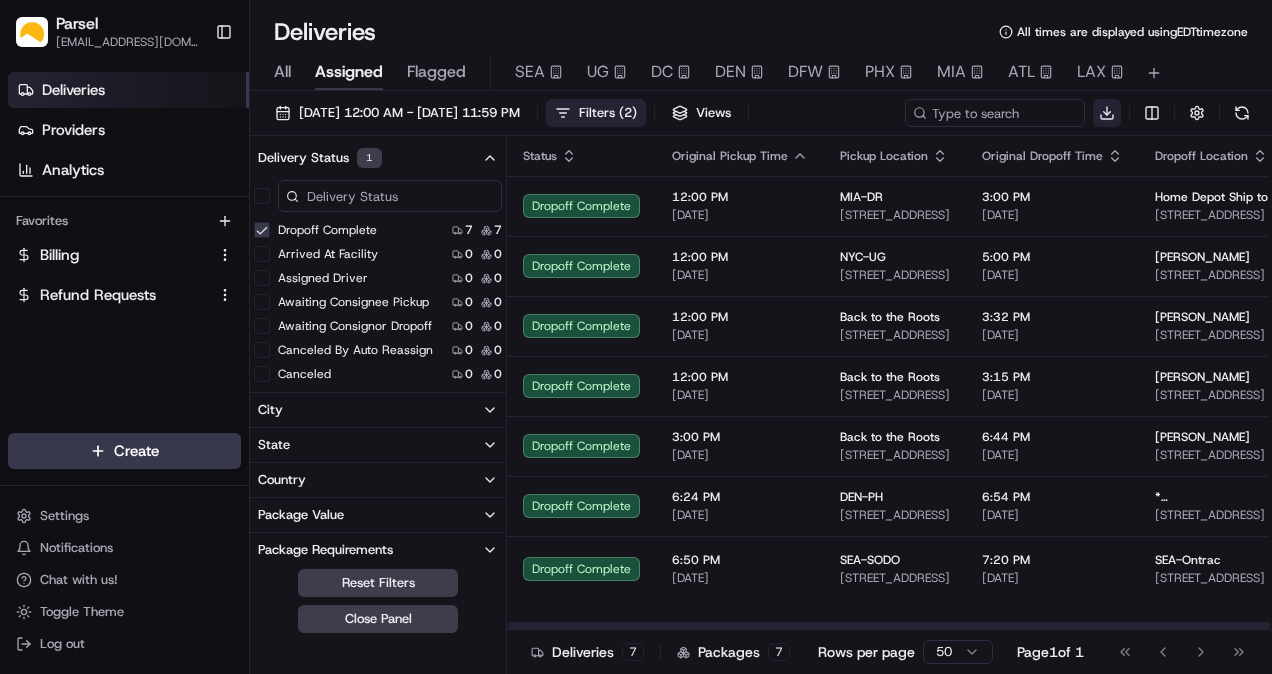 click on "Parsel [EMAIL_ADDRESS][PERSON_NAME][DOMAIN_NAME] Toggle Sidebar Deliveries Providers Analytics Favorites Billing Refund Requests Main Menu Members & Organization Organization Users Roles Preferences Customization Tracking Orchestration Automations Dispatch Strategy Locations Pickup Locations Dropoff Locations Billing Billing Refund Requests Integrations Notification Triggers Webhooks API Keys Request Logs Create Settings Notifications Chat with us! Toggle Theme Log out Deliveries All times are displayed using  EDT  timezone All Assigned Flagged SEA UG DC DEN DFW PHX MIA ATL LAX [DATE] 12:00 AM - [DATE] 11:59 PM Filters ( 2 ) Views Download Delivery Status 1 Dropoff Complete 7 7 Arrived At Facility 0 0 Assigned Driver 0 0 Awaiting Consignee Pickup 0 0 Awaiting Consignor Dropoff 0 0 Canceled By Auto Reassign 0 0 Canceled 0 0 Canceled By [PERSON_NAME] 0 0 Canceled By Provider 0 0 Contacting Provider 0 0 Created 0 0 Departed From Facility 0 0 Dispatch Failure 0 0 Dispatched To Provider 0 0 Dropoff Arrived 0 0 0 0 0" at bounding box center [636, 337] 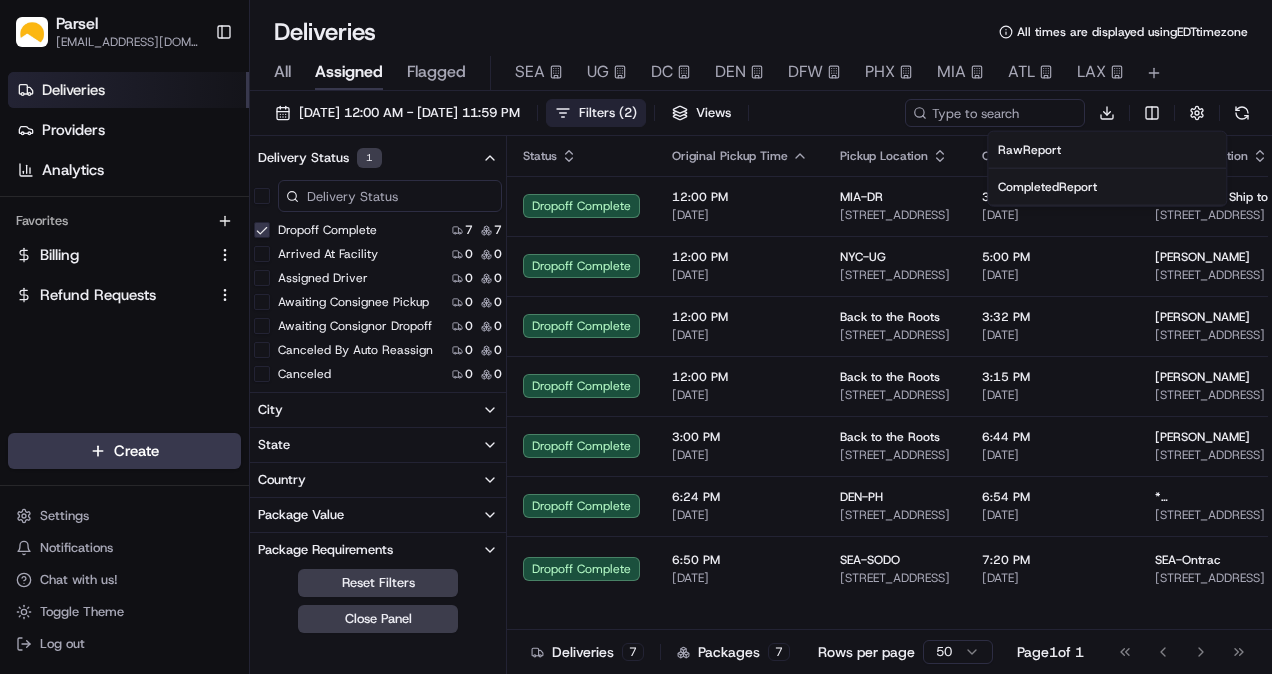 click on "Completed  Report" at bounding box center (1047, 187) 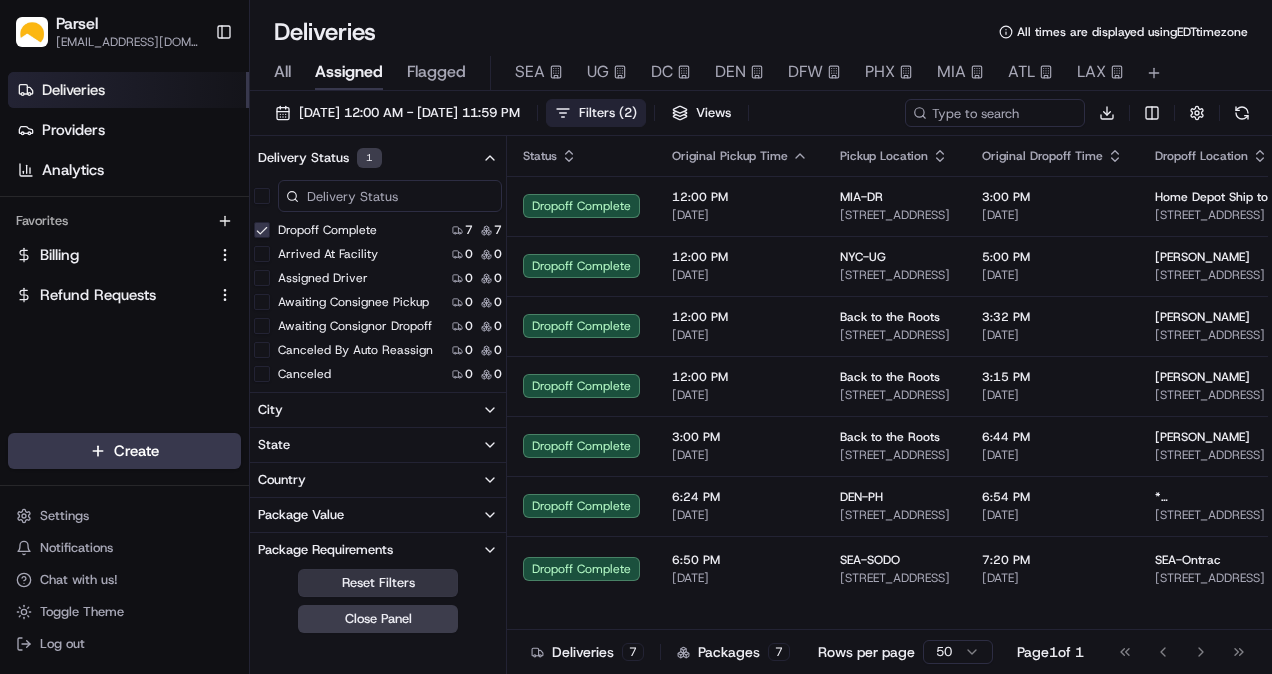 click on "Reset Filters" at bounding box center (378, 583) 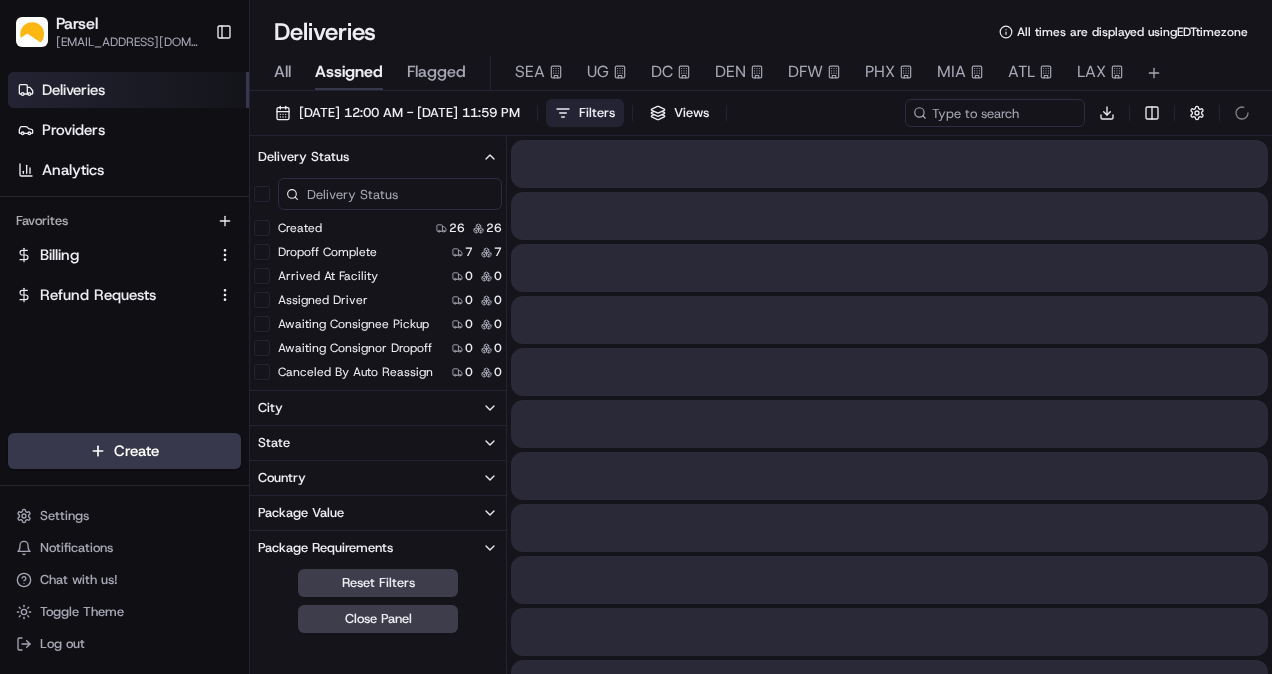click on "Close Panel" at bounding box center (378, 619) 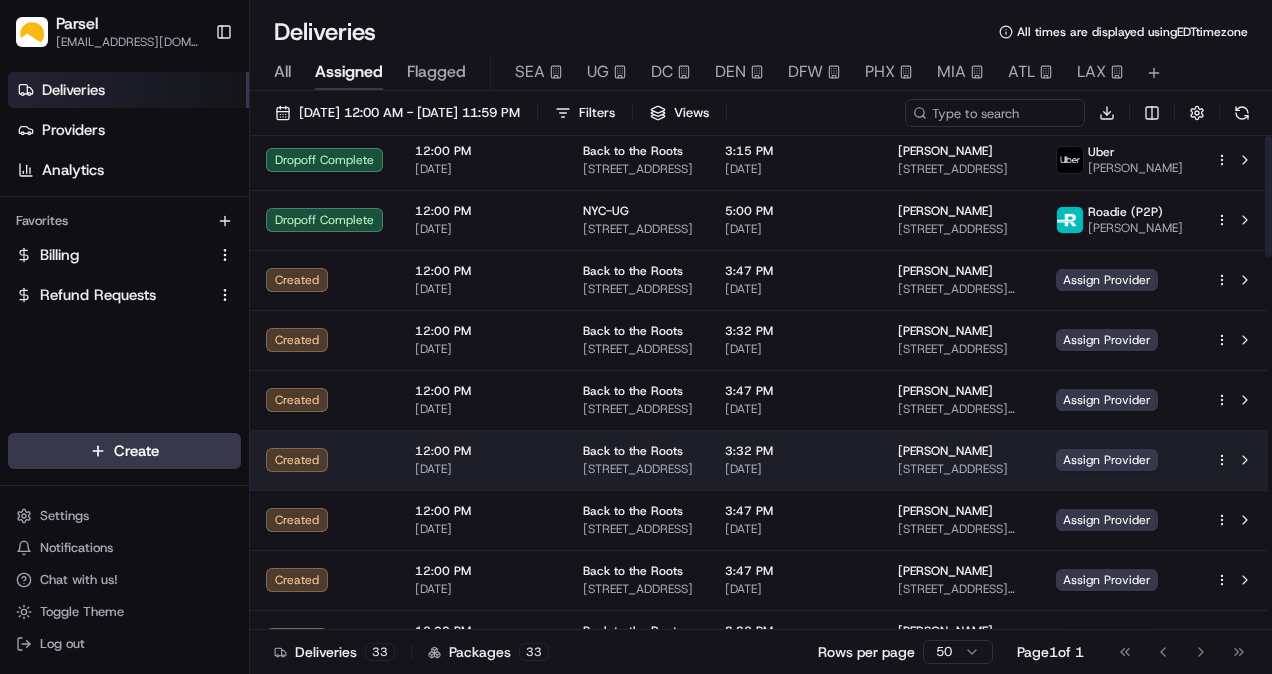 scroll, scrollTop: 0, scrollLeft: 0, axis: both 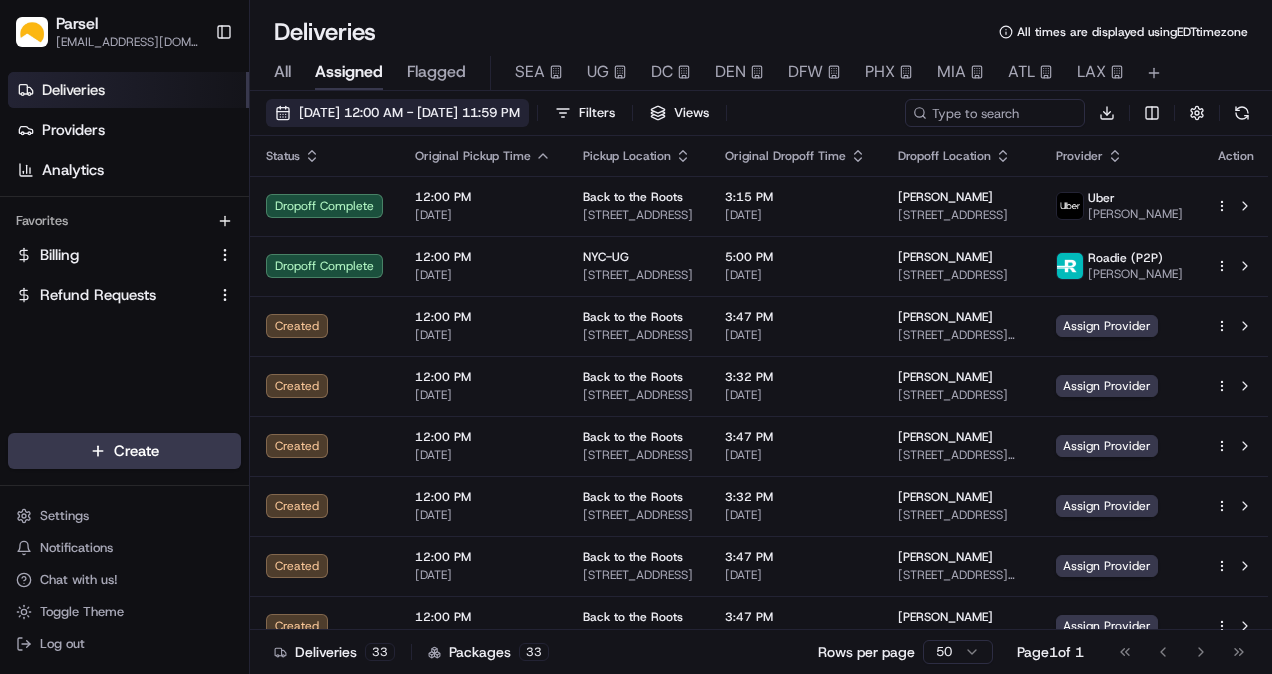 click on "[DATE] 12:00 AM - [DATE] 11:59 PM" at bounding box center (397, 113) 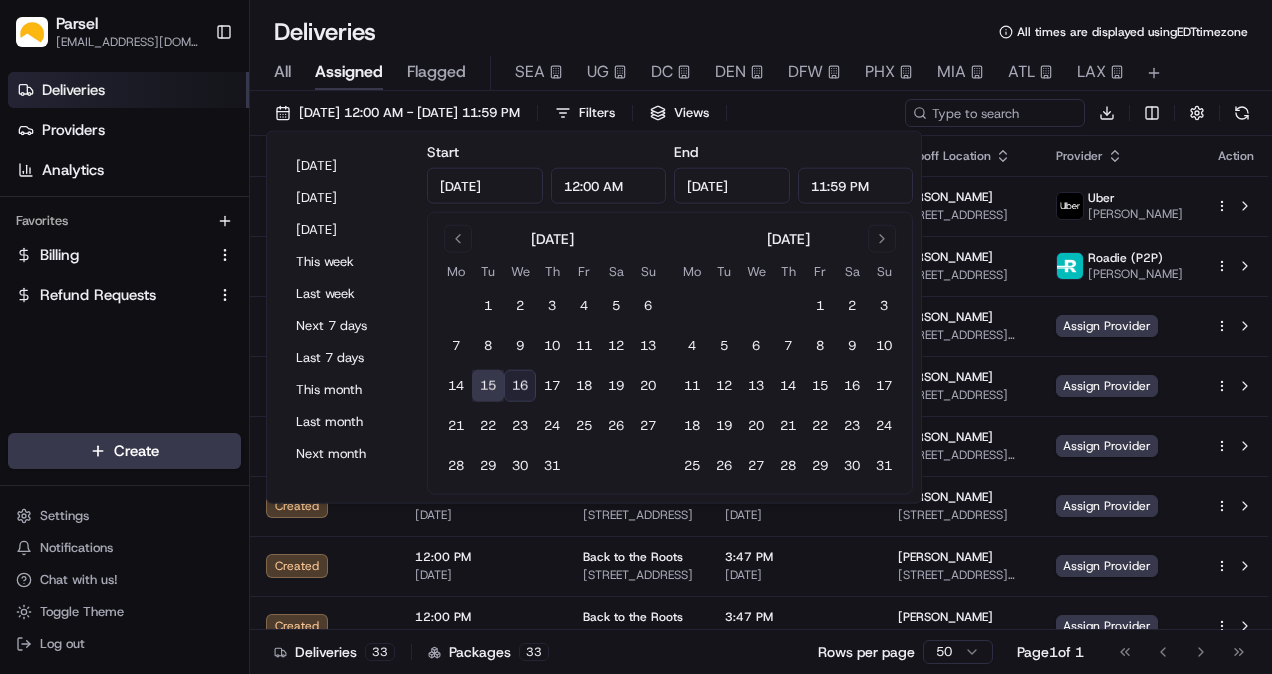 click on "16" at bounding box center (520, 386) 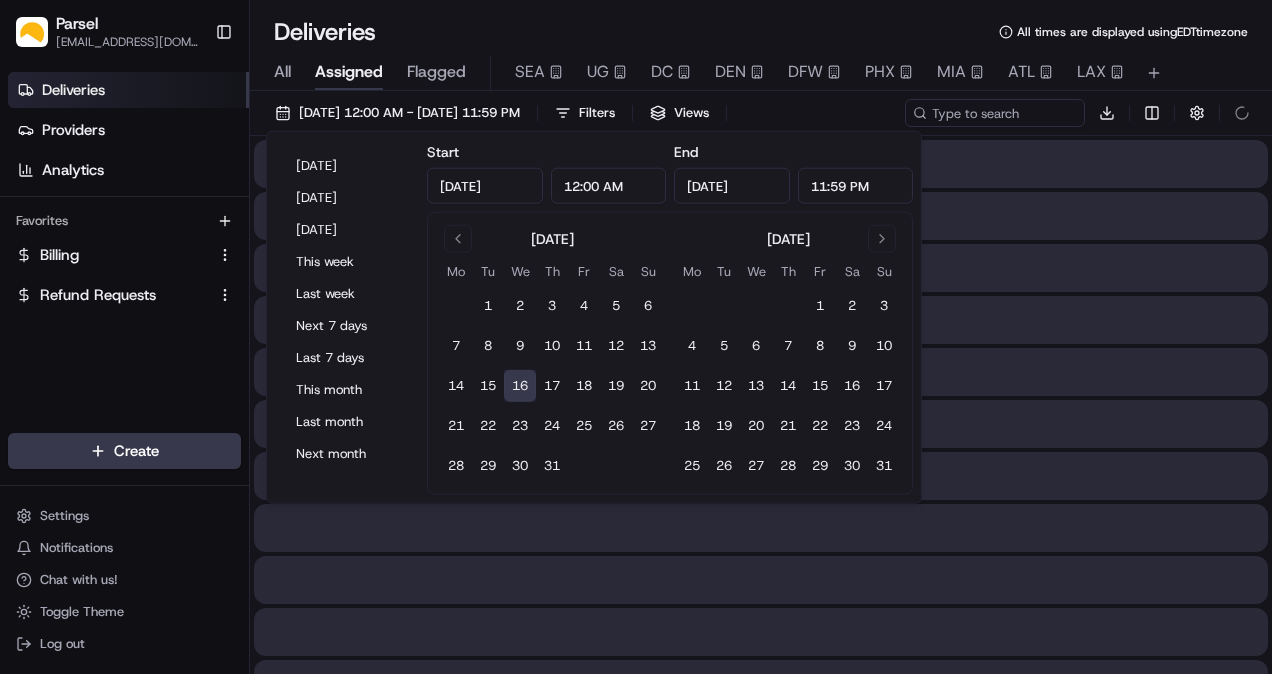click on "16" at bounding box center [520, 386] 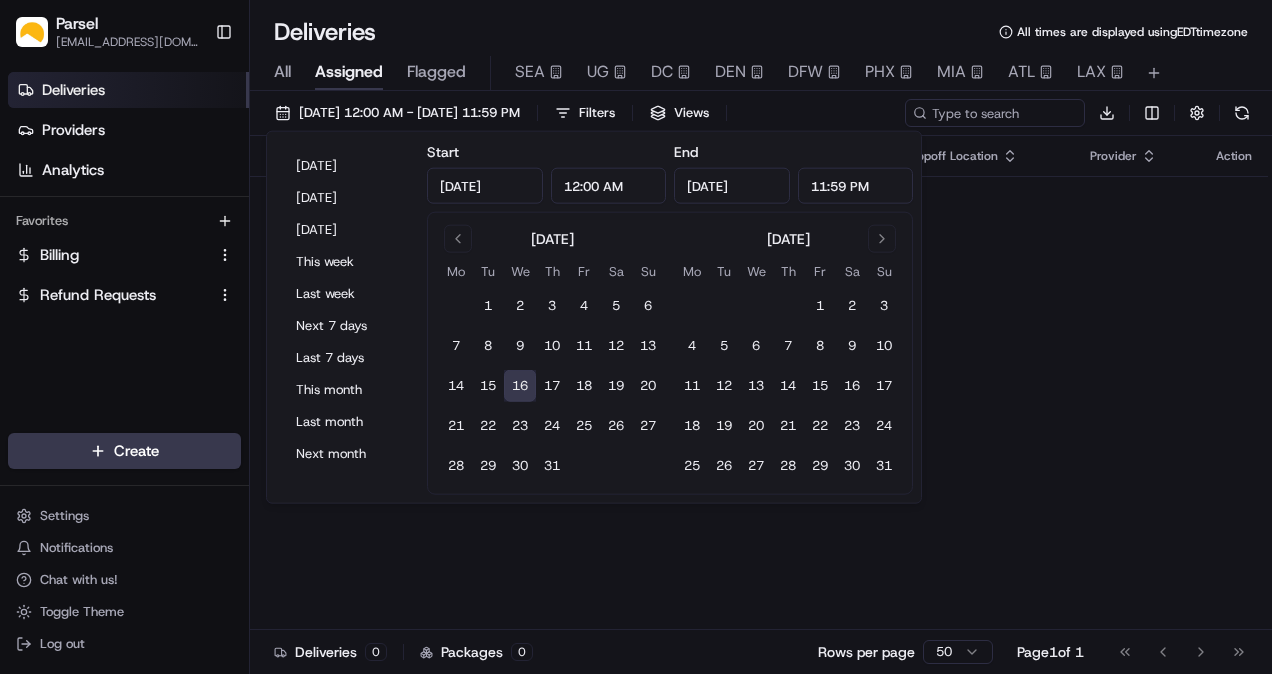 click on "Deliveries All times are displayed using  EDT  timezone All Assigned Flagged SEA UG DC DEN DFW PHX MIA ATL LAX [DATE] 12:00 AM - [DATE] 11:59 PM Filters Views Download Status Original Pickup Time Pickup Location Original Dropoff Time Dropoff Location Provider Action No results. Deliveries 0 Packages 0 Rows per page 50 Page  1  of   1 Go to first page Go to previous page Go to next page Go to last page" at bounding box center [761, 337] 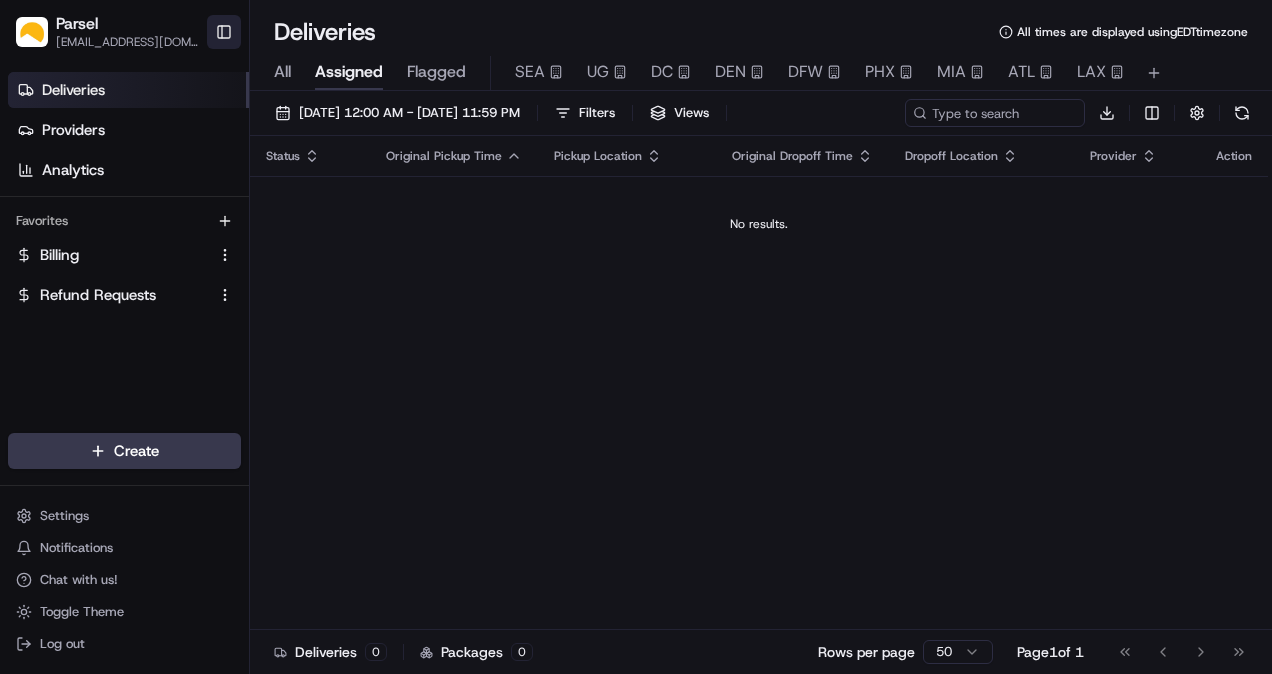click on "Toggle Sidebar" at bounding box center (224, 32) 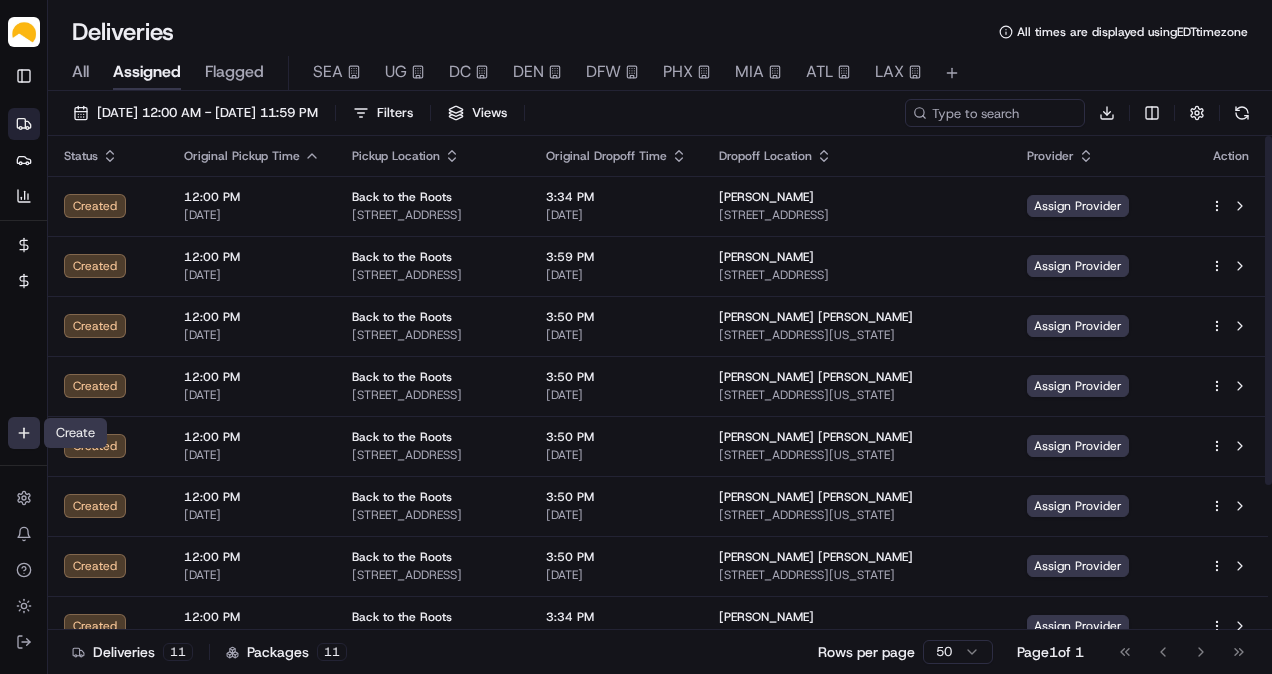 click on "Parsel [EMAIL_ADDRESS][PERSON_NAME][DOMAIN_NAME] Toggle Sidebar Deliveries Providers Analytics Favorites Billing Refund Requests Main Menu Members & Organization Organization Users Roles Preferences Customization Tracking Orchestration Automations Dispatch Strategy Locations Pickup Locations Dropoff Locations Billing Billing Refund Requests Integrations Notification Triggers Webhooks API Keys Request Logs Create Settings Notifications Chat with us! Toggle Theme Log out Deliveries All times are displayed using  EDT  timezone All Assigned Flagged SEA UG DC DEN DFW PHX MIA ATL LAX [DATE] 12:00 AM - [DATE] 11:59 PM Filters Views Download Status Original Pickup Time Pickup Location Original Dropoff Time Dropoff Location Provider Action Created 12:00 PM [DATE] Back to the Roots [STREET_ADDRESS] 3:34 PM [DATE] [PERSON_NAME] [STREET_ADDRESS] Assign Provider Created 12:00 PM [DATE] Back to the Roots 3:59 PM [DATE] Created 11 11" at bounding box center (636, 337) 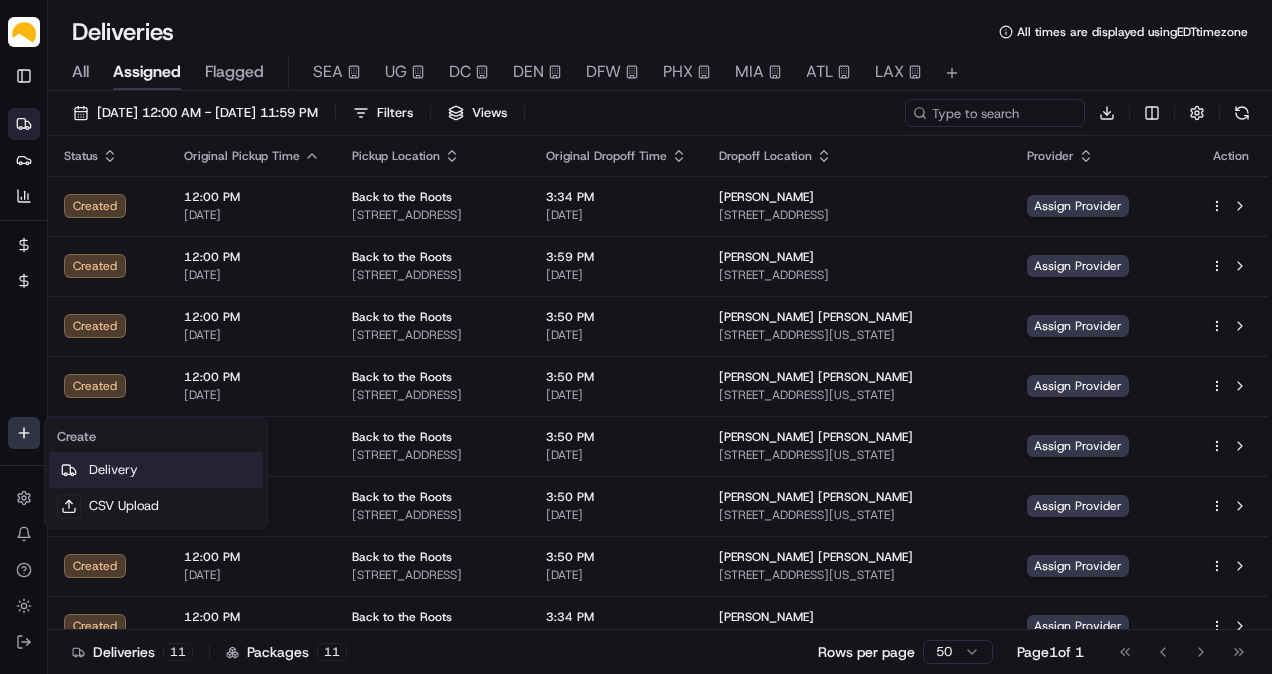 click on "Delivery" at bounding box center [156, 470] 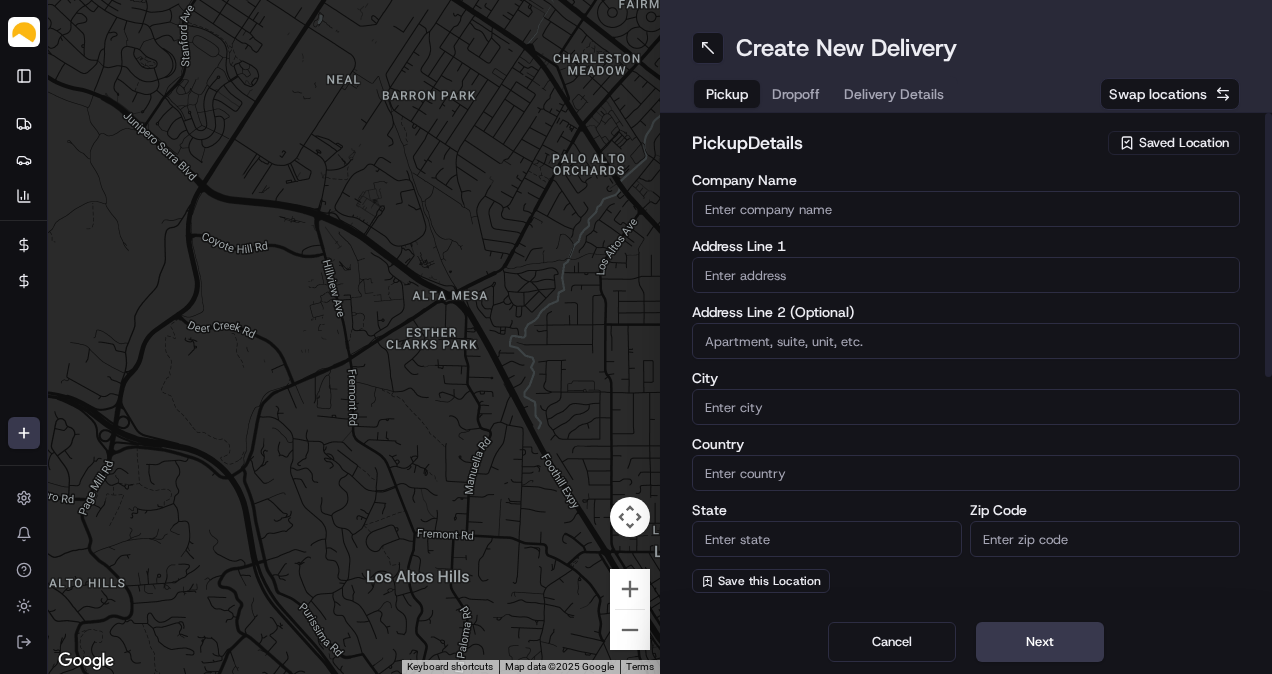 drag, startPoint x: 1180, startPoint y: 118, endPoint x: 1179, endPoint y: 138, distance: 20.024984 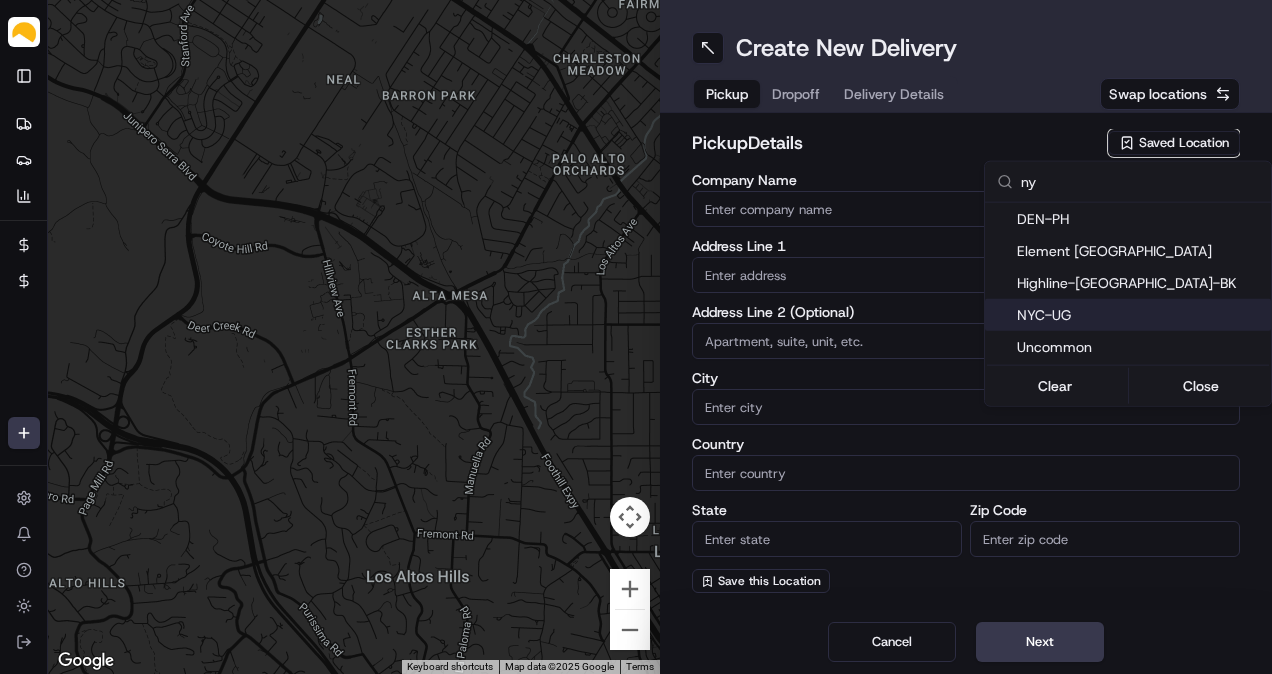 type on "ny" 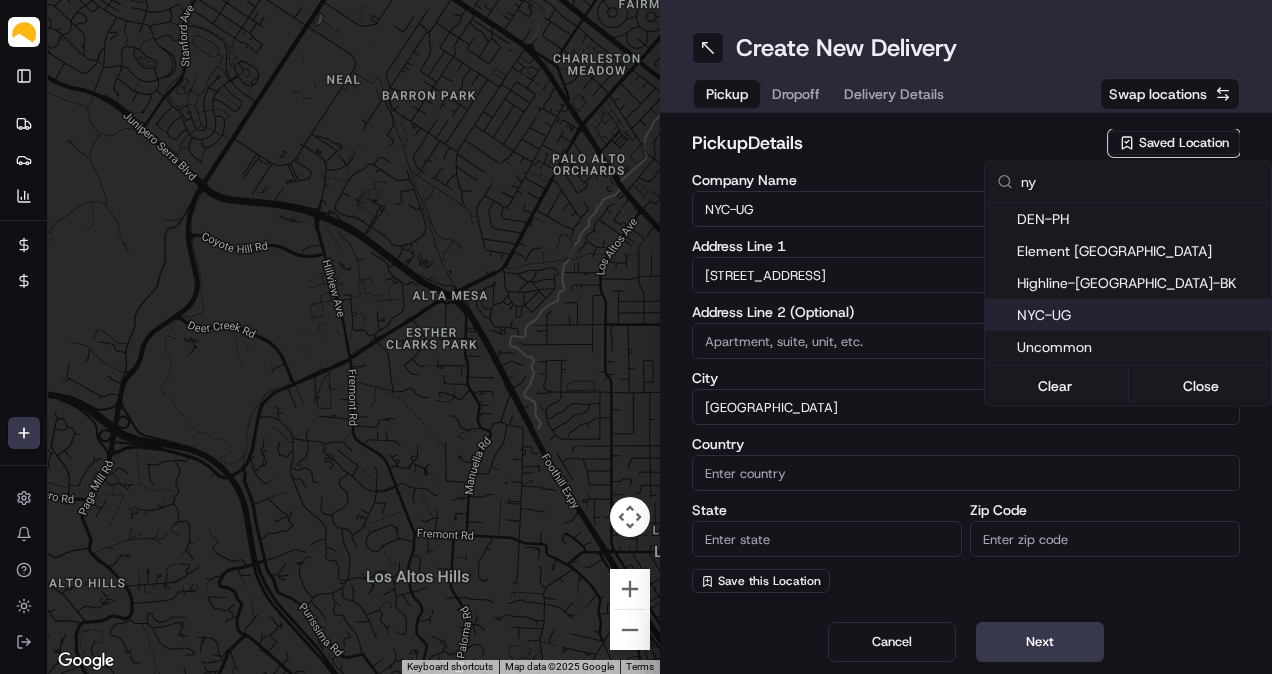 type on "US" 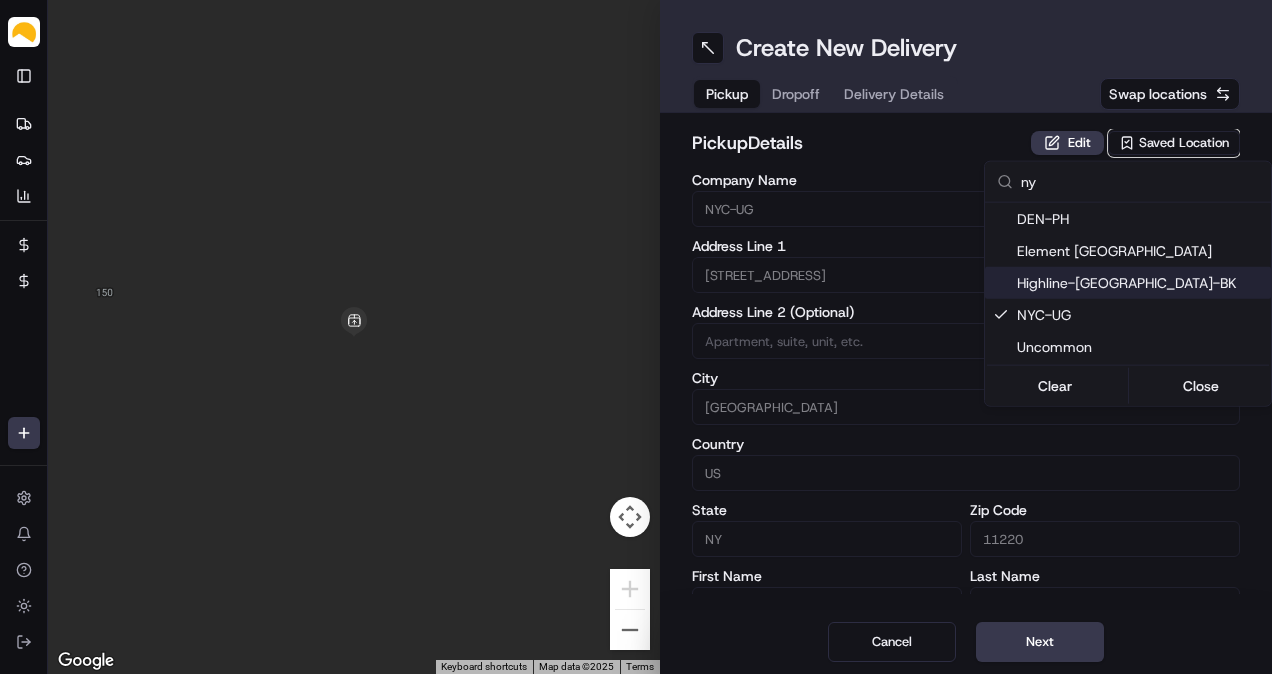 click on "Parsel [EMAIL_ADDRESS][PERSON_NAME][DOMAIN_NAME] Toggle Sidebar Deliveries Providers Analytics Favorites Billing Refund Requests Main Menu Members & Organization Organization Users Roles Preferences Customization Tracking Orchestration Automations Dispatch Strategy Locations Pickup Locations Dropoff Locations Billing Billing Refund Requests Integrations Notification Triggers Webhooks API Keys Request Logs Create Settings Notifications Chat with us! Toggle Theme Log out To navigate the map with touch gestures double-tap and hold your finger on the map, then drag the map. ← Move left → Move right ↑ Move up ↓ Move down + Zoom in - Zoom out Home Jump left by 75% End Jump right by 75% Page Up Jump up by 75% Page Down Jump down by 75% Keyboard shortcuts Map Data Map data ©2025 Map data ©2025 2 m  Click to toggle between metric and imperial units Terms Report a map error Create New Delivery Pickup Dropoff Delivery Details Swap locations pickup  Details  Edit Saved Location Company Name [GEOGRAPHIC_DATA]-UG City [GEOGRAPHIC_DATA]" at bounding box center (636, 337) 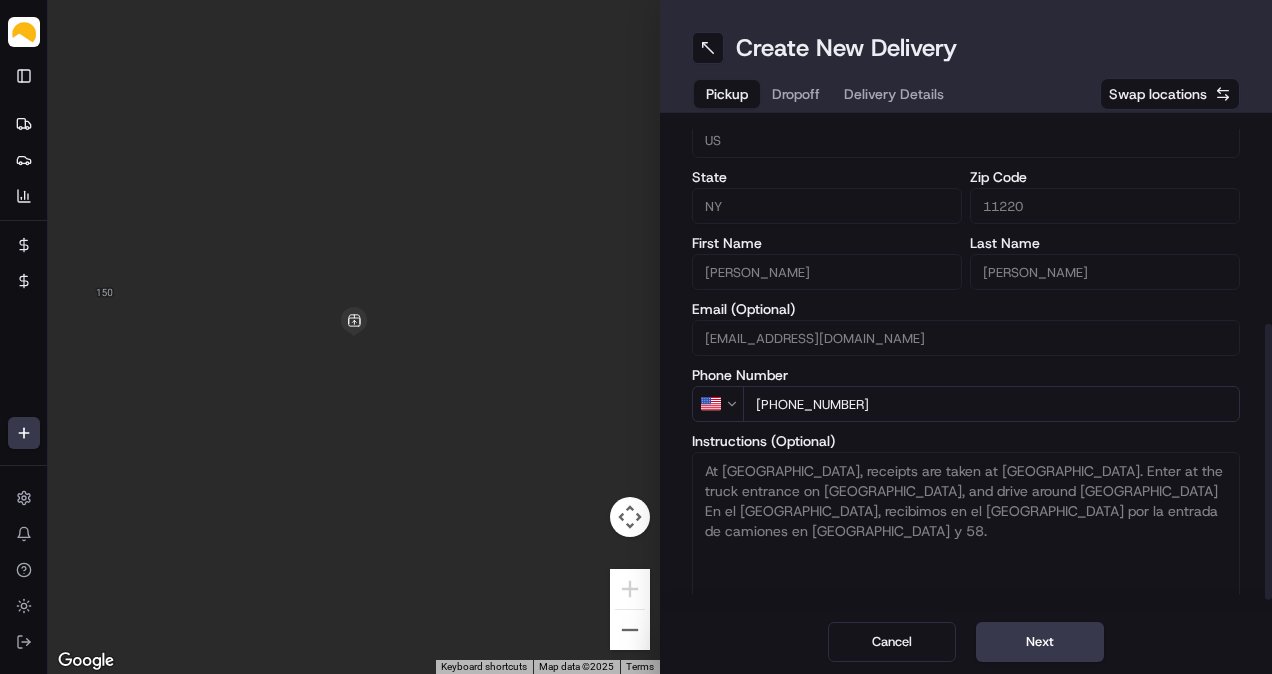 scroll, scrollTop: 373, scrollLeft: 0, axis: vertical 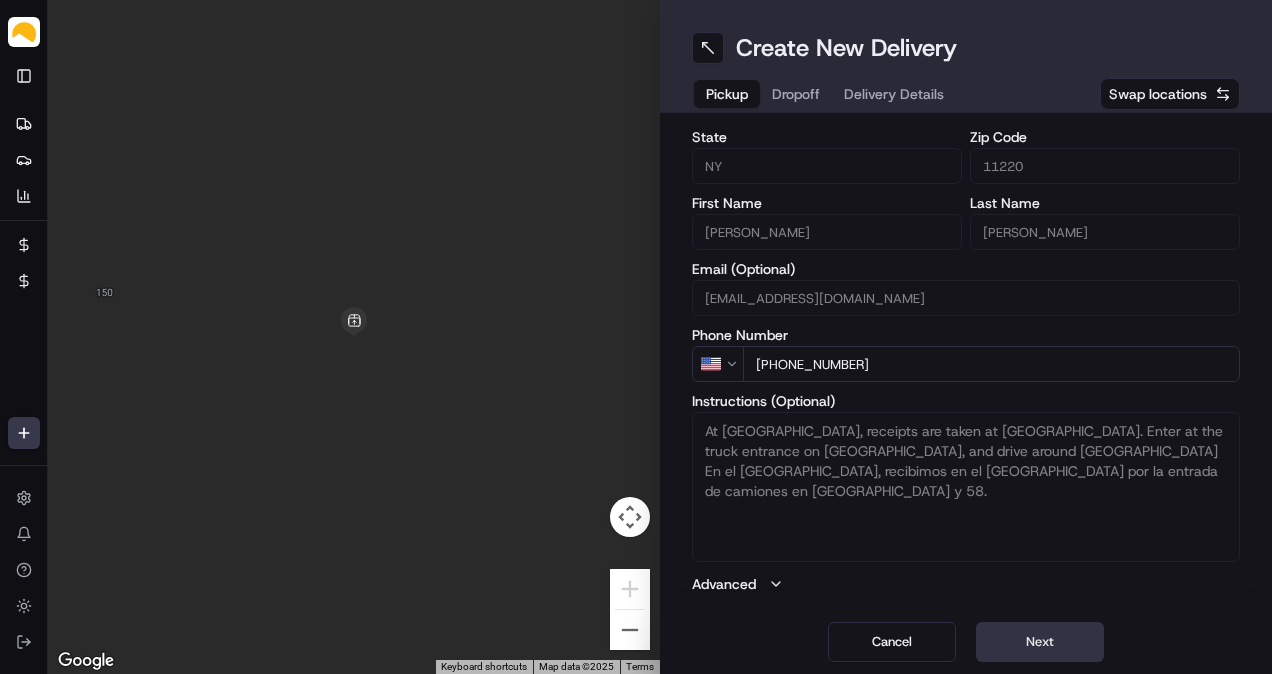 click on "Next" at bounding box center (1040, 642) 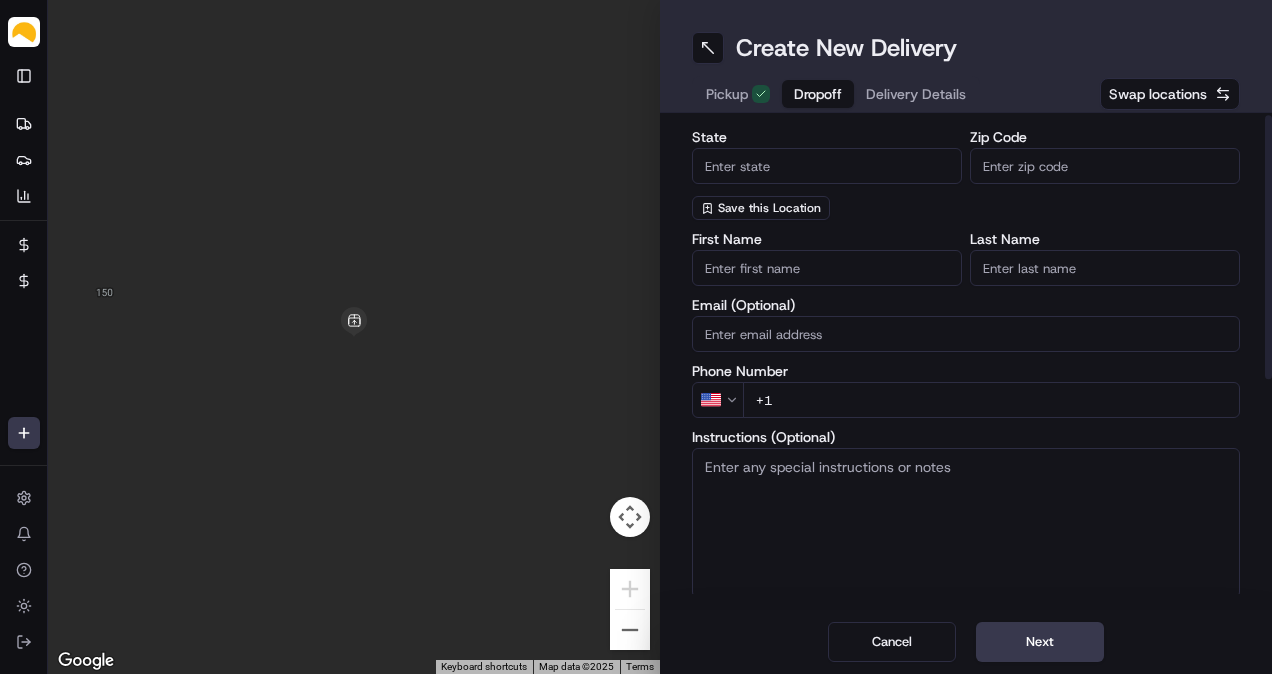scroll, scrollTop: 0, scrollLeft: 0, axis: both 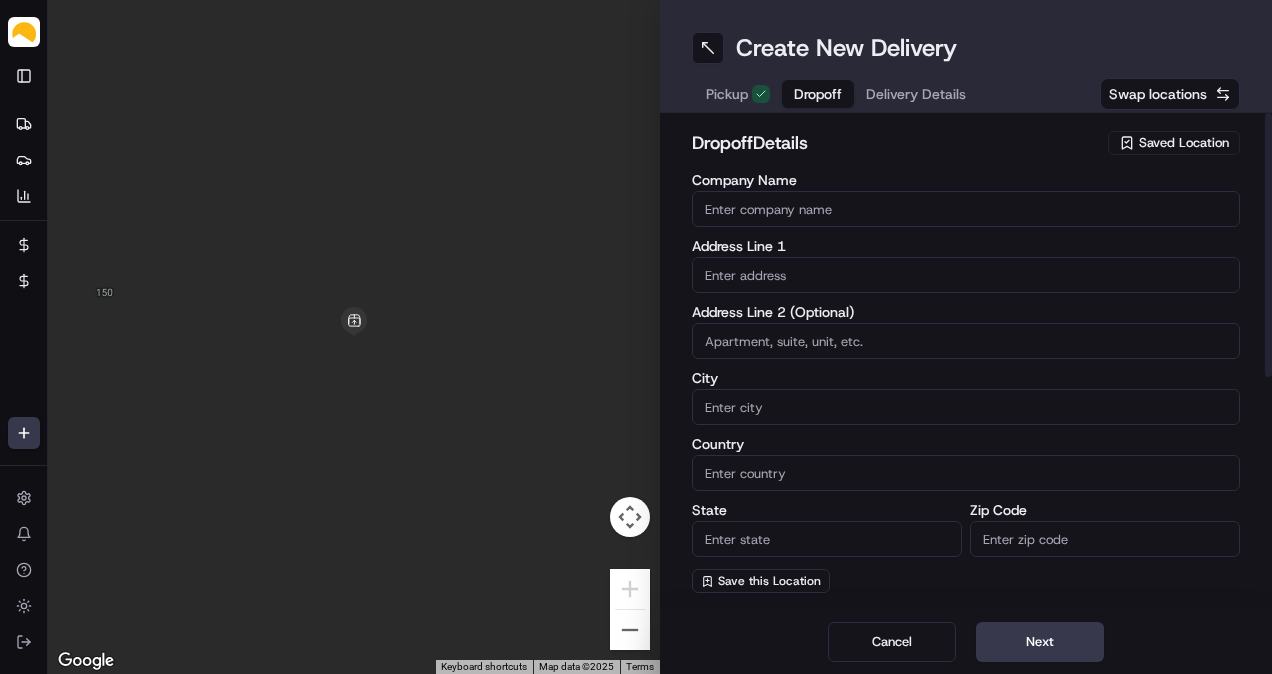 click on "Saved Location" at bounding box center [1184, 143] 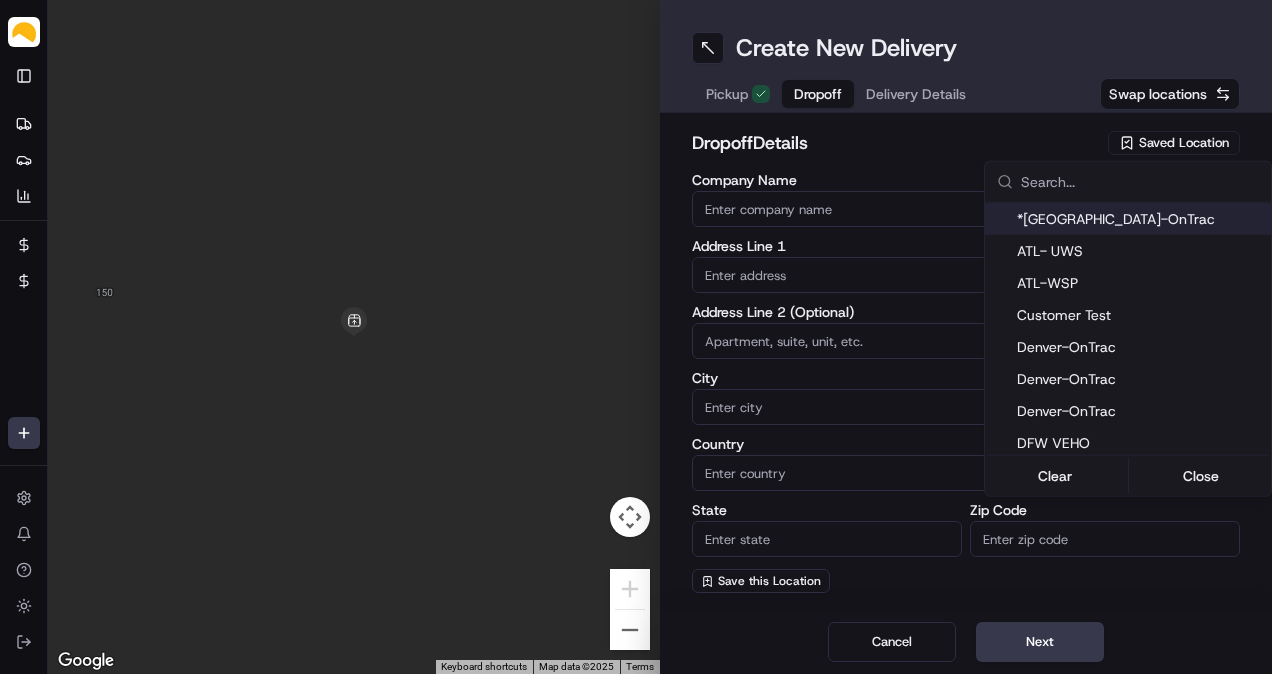 click on "Parsel [EMAIL_ADDRESS][PERSON_NAME][DOMAIN_NAME] Toggle Sidebar Deliveries Providers Analytics Favorites Billing Refund Requests Main Menu Members & Organization Organization Users Roles Preferences Customization Tracking Orchestration Automations Dispatch Strategy Locations Pickup Locations Dropoff Locations Billing Billing Refund Requests Integrations Notification Triggers Webhooks API Keys Request Logs Create Settings Notifications Chat with us! Toggle Theme Log out To navigate the map with touch gestures double-tap and hold your finger on the map, then drag the map. ← Move left → Move right ↑ Move up ↓ Move down + Zoom in - Zoom out Home Jump left by 75% End Jump right by 75% Page Up Jump up by 75% Page Down Jump down by 75% Keyboard shortcuts Map Data Map data ©2025 Map data ©2025 2 m  Click to toggle between metric and imperial units Terms Report a map error Create New Delivery Pickup Dropoff Delivery Details Swap locations dropoff  Details Saved Location Company Name Address Line 1 City State" at bounding box center [636, 337] 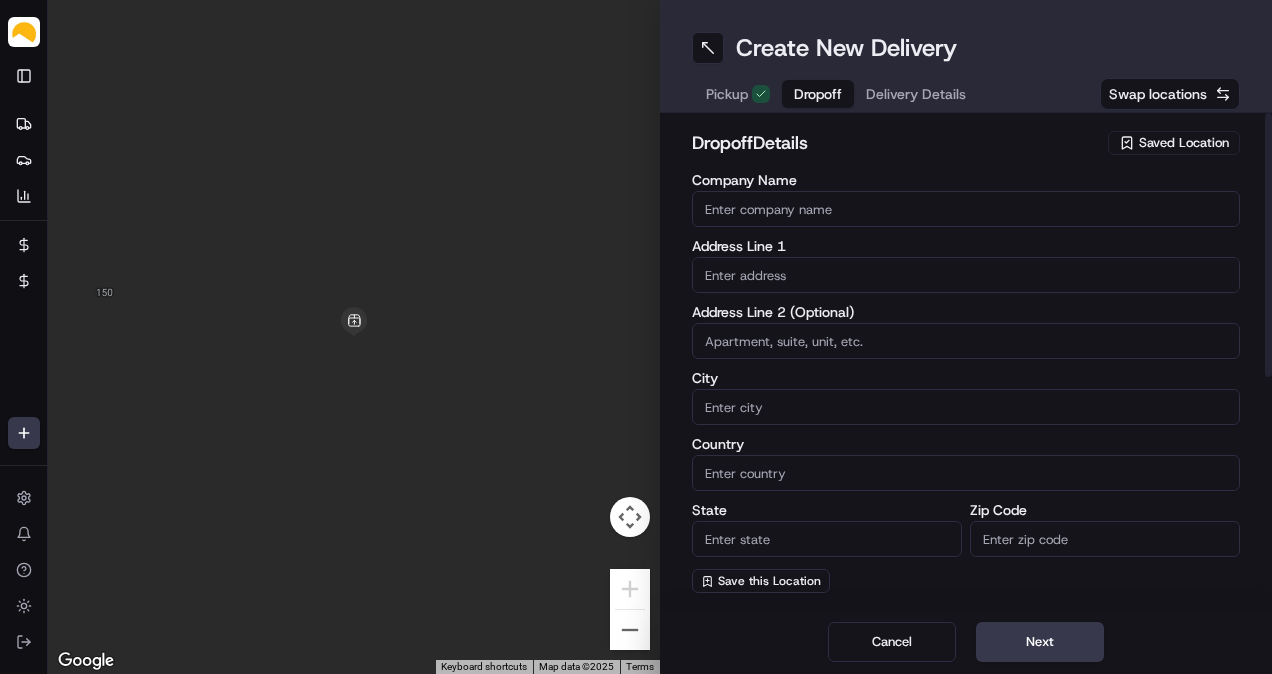 click on "Company Name" at bounding box center [966, 209] 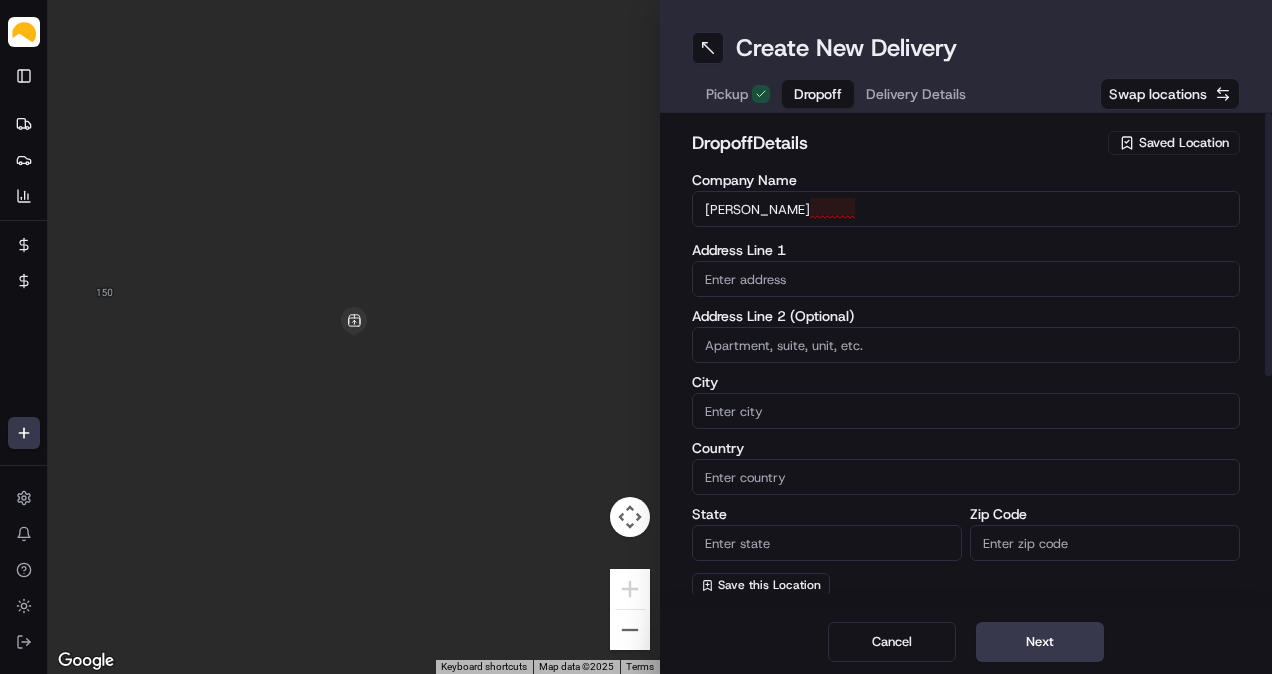 type on "[PERSON_NAME]" 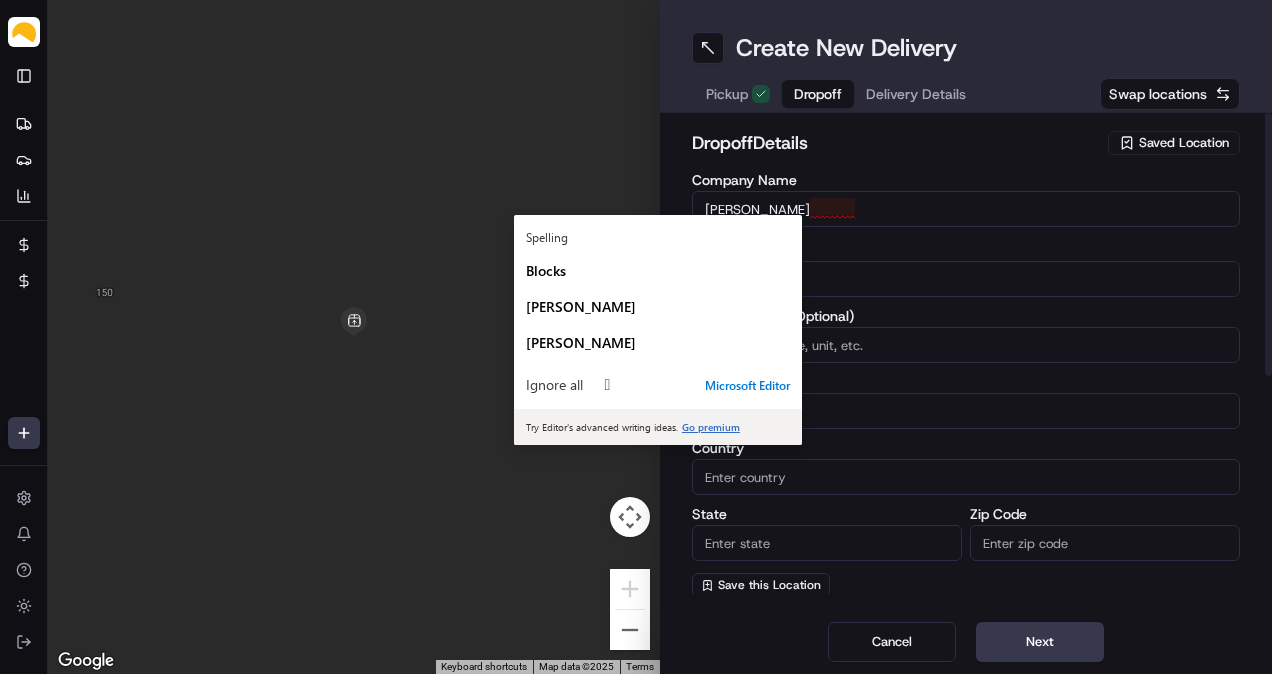 click at bounding box center [966, 279] 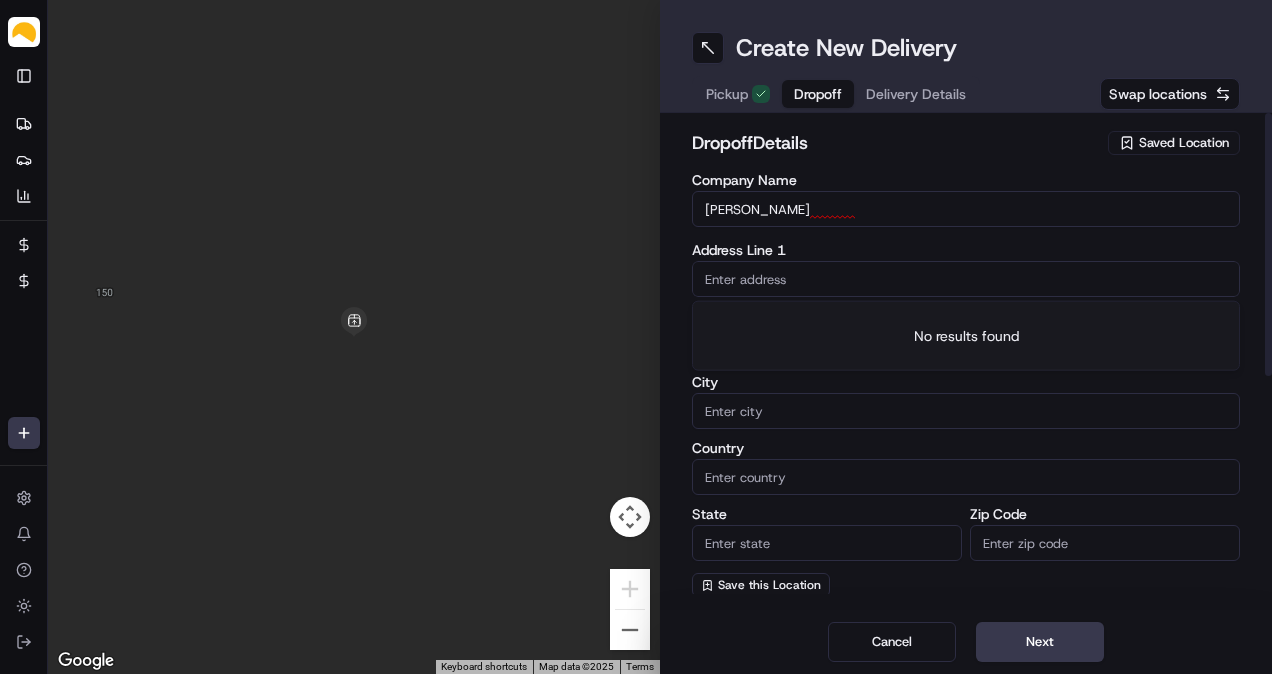paste on "[STREET_ADDRESS]" 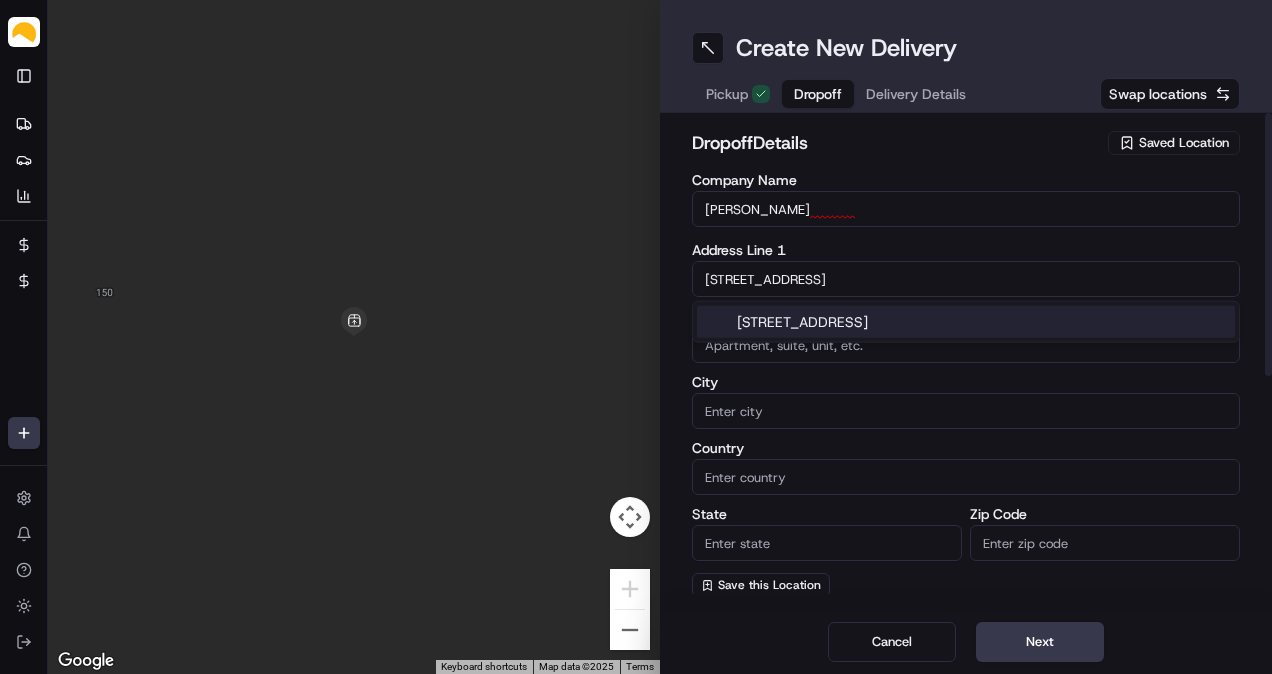 click on "[STREET_ADDRESS]" at bounding box center [966, 322] 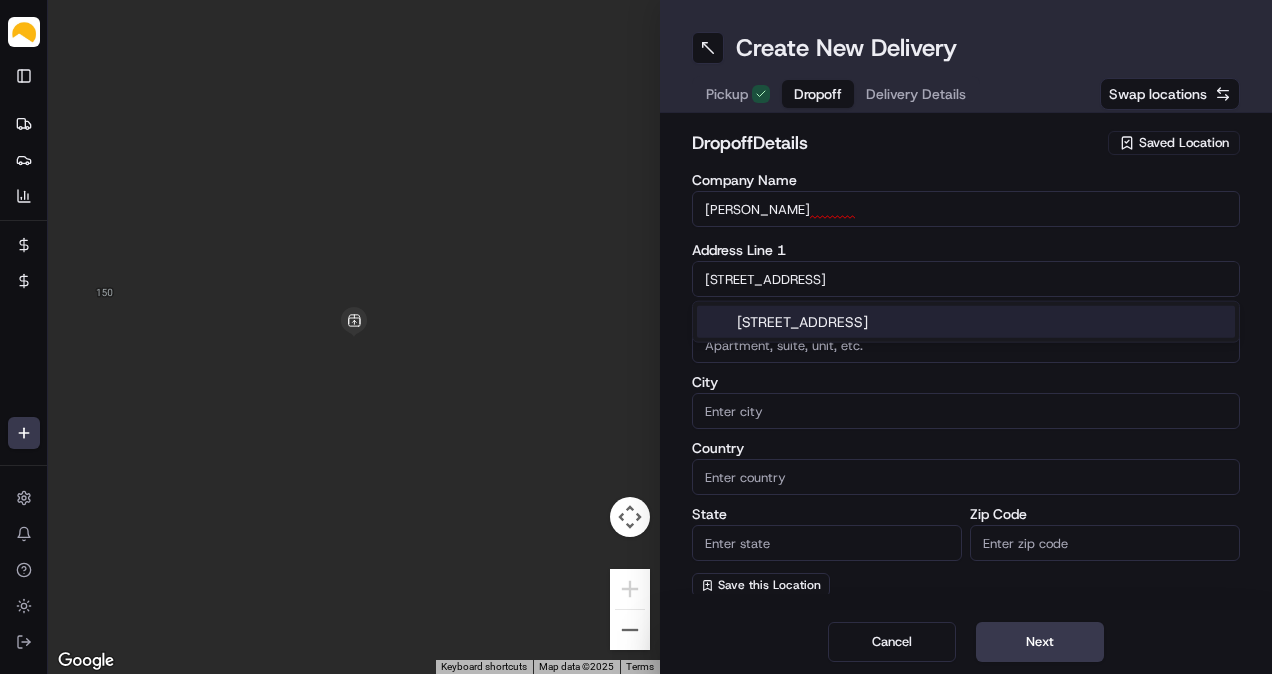 type on "[STREET_ADDRESS]" 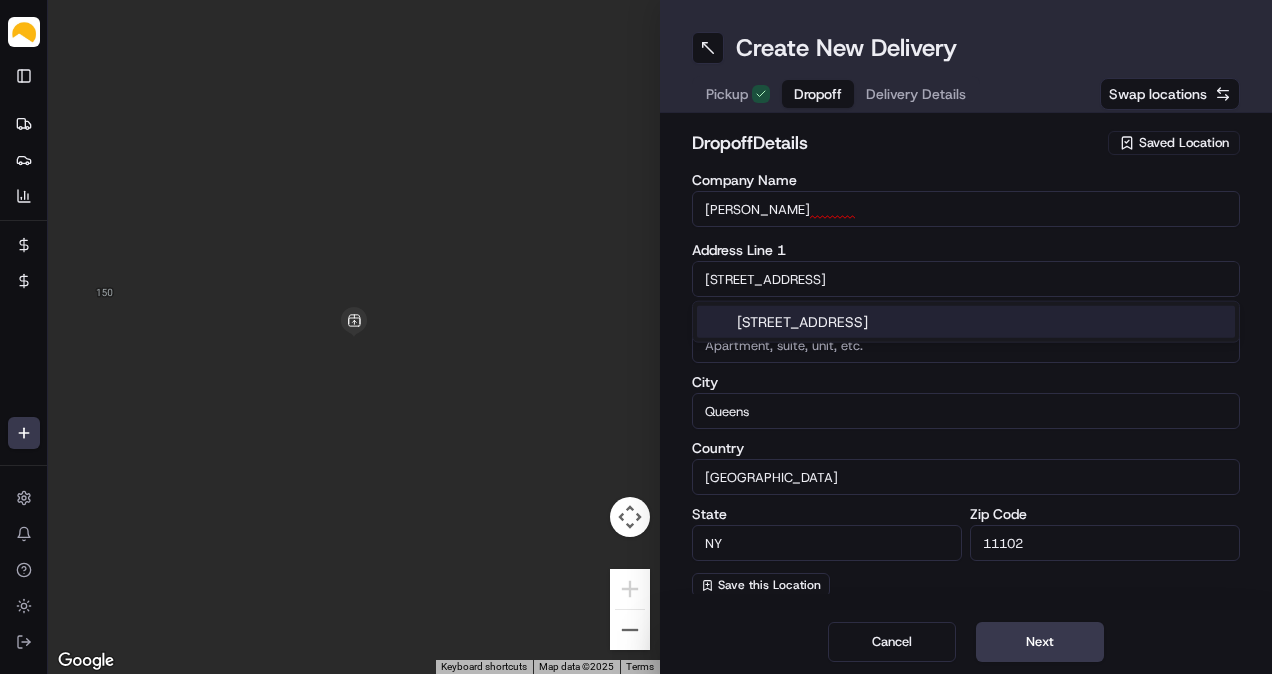 type on "[STREET_ADDRESS]" 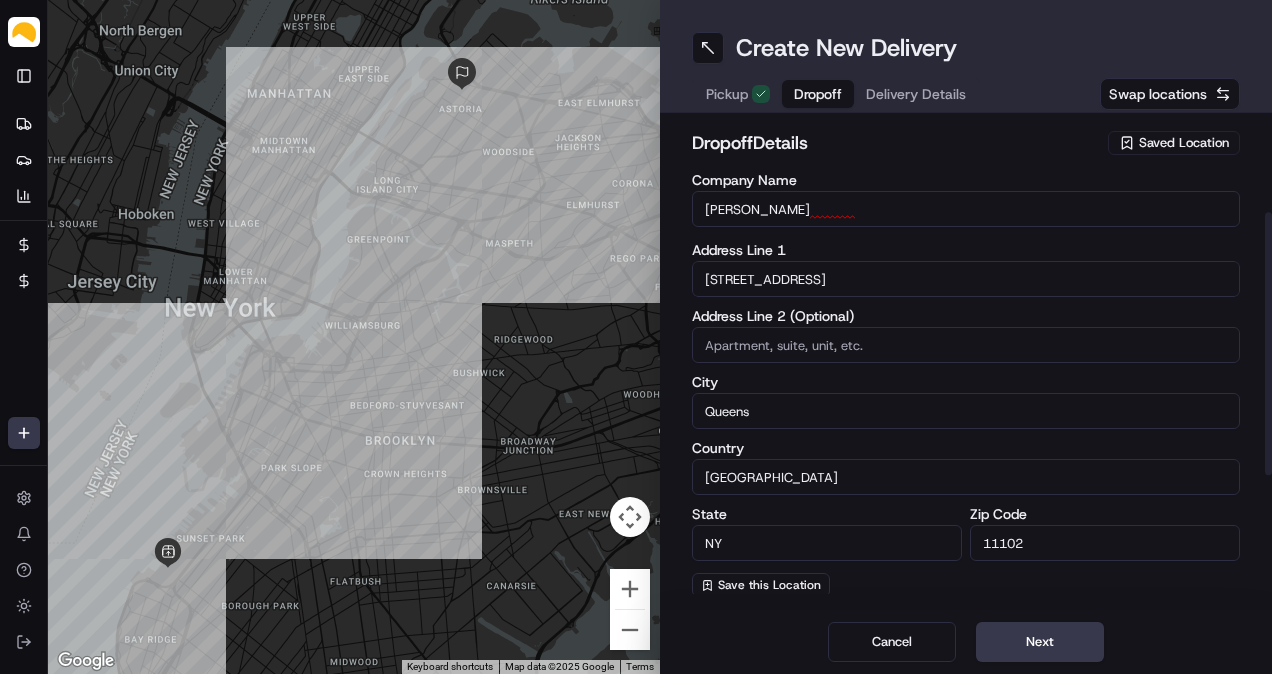 scroll, scrollTop: 333, scrollLeft: 0, axis: vertical 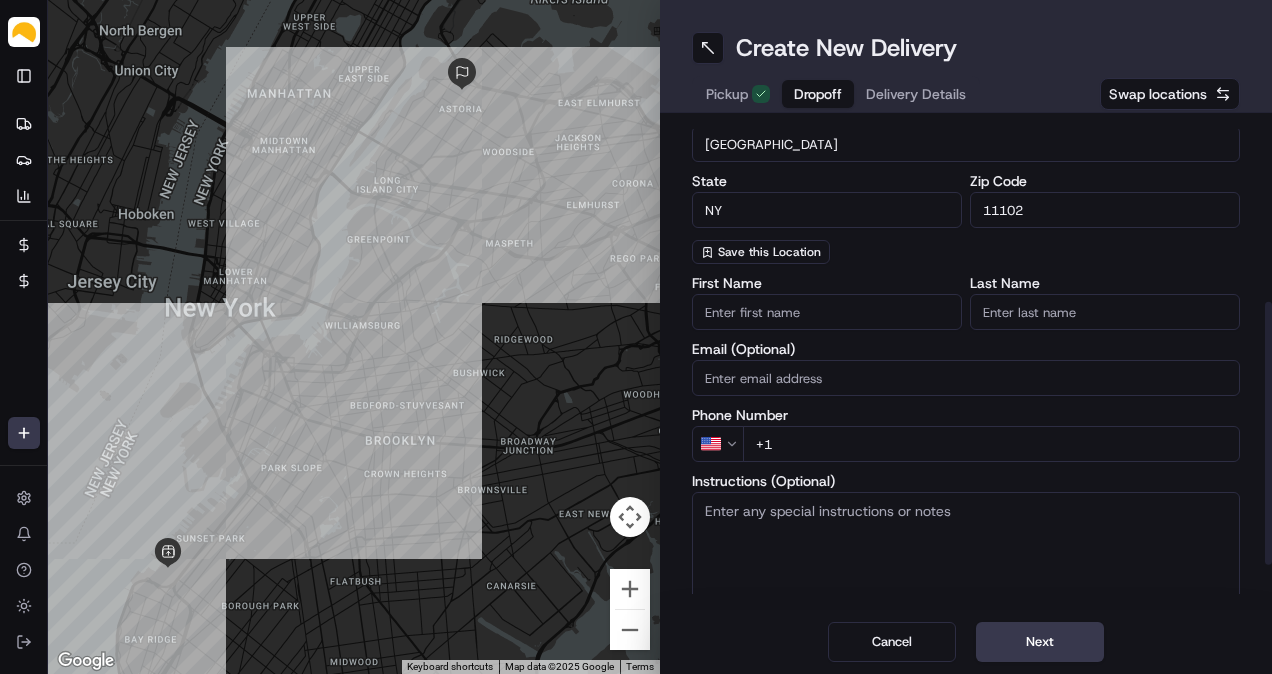 click on "+1" at bounding box center (991, 444) 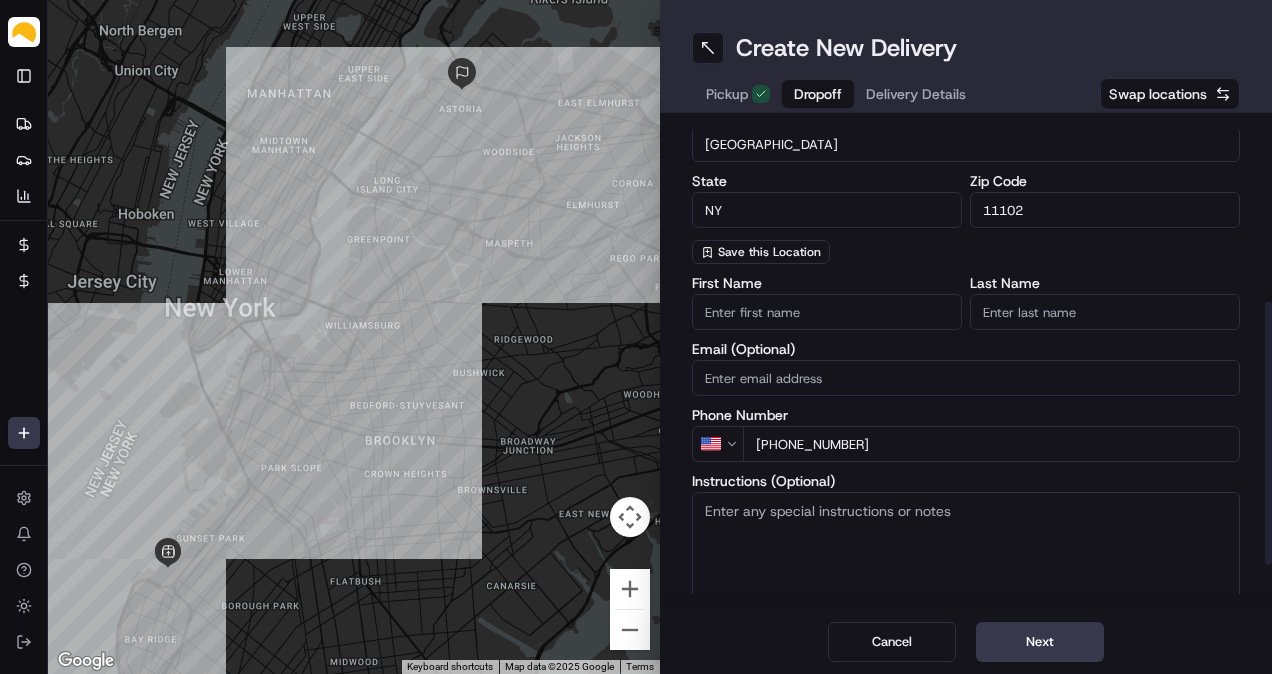 type on "[PHONE_NUMBER]" 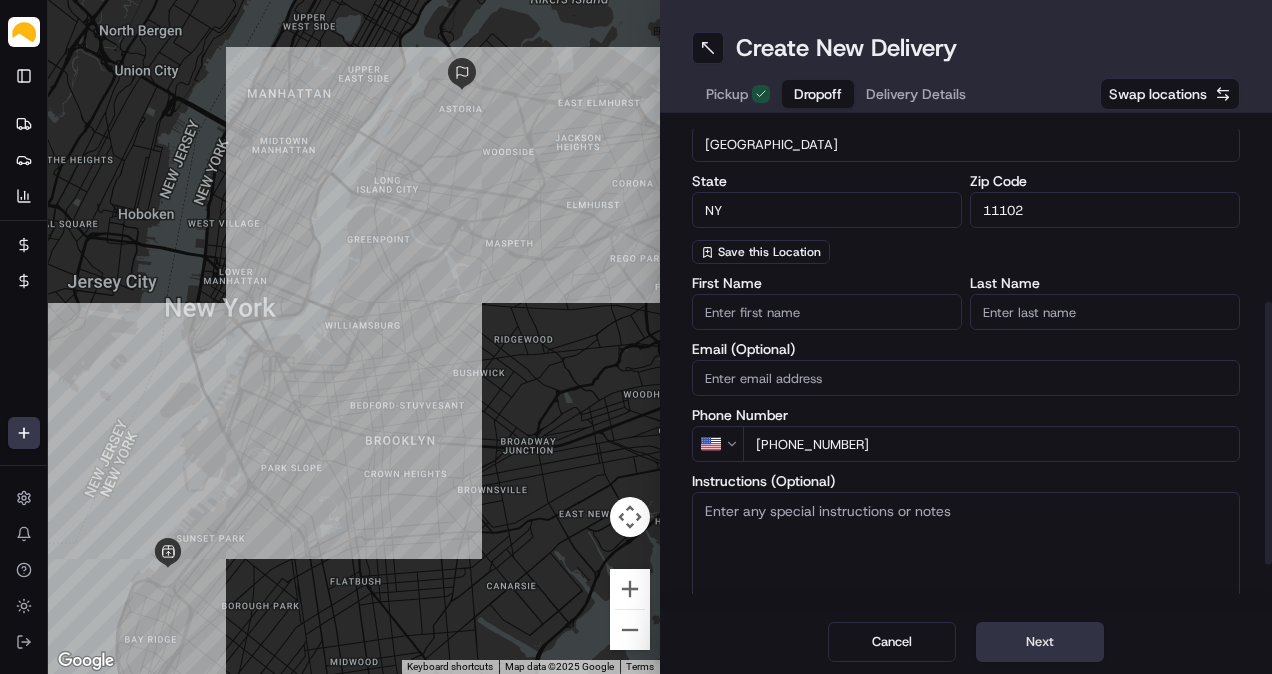 click on "Next" at bounding box center (1040, 642) 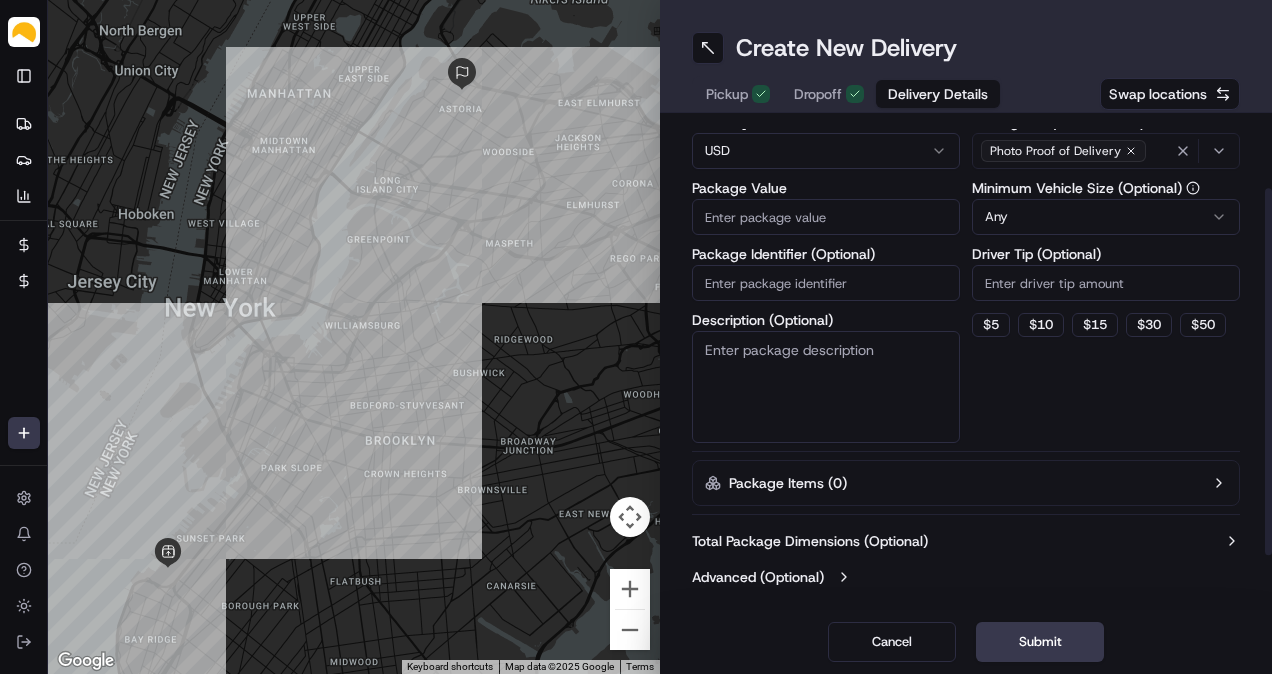 scroll, scrollTop: 0, scrollLeft: 0, axis: both 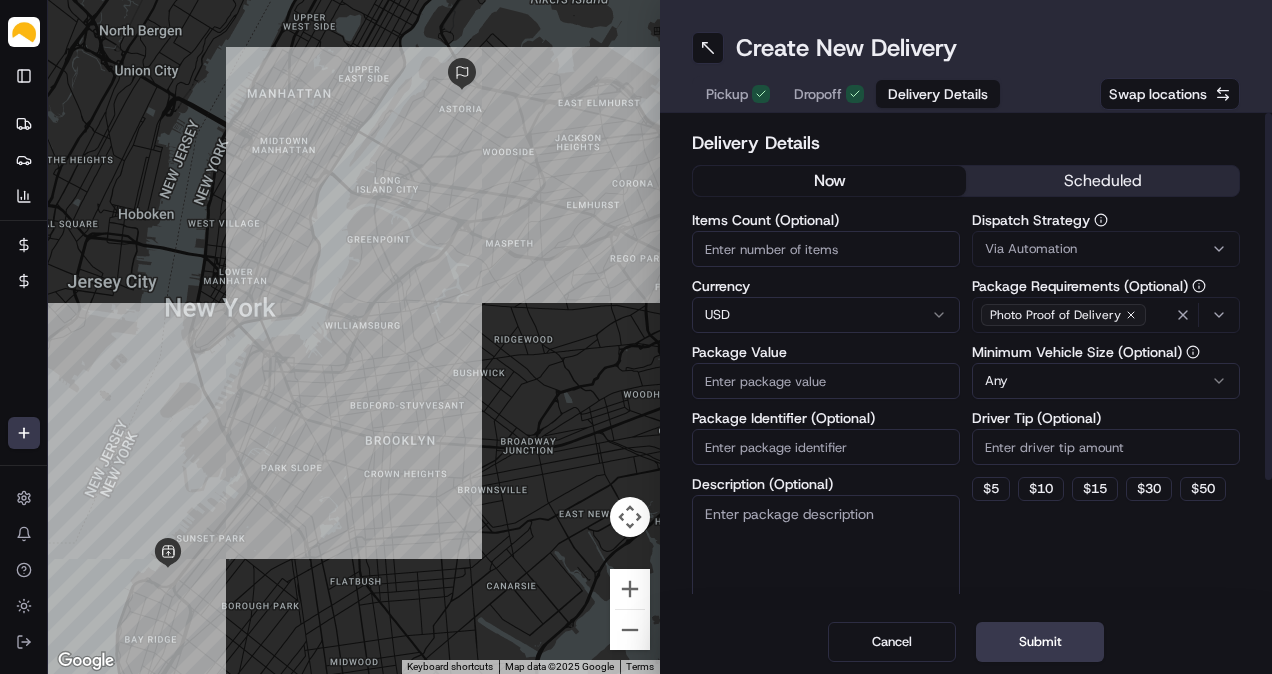 click on "Delivery Details now scheduled Items Count (Optional) Currency USD Package Value Package Identifier (Optional) Description (Optional) Dispatch Strategy Via Automation Package Requirements (Optional) Photo Proof of Delivery Minimum Vehicle Size (Optional) Any Driver Tip (Optional) $ 5 $ 10 $ 15 $ 30 $ 50 Package Items ( 0 ) Total Package Dimensions (Optional) Advanced (Optional)" at bounding box center [966, 444] 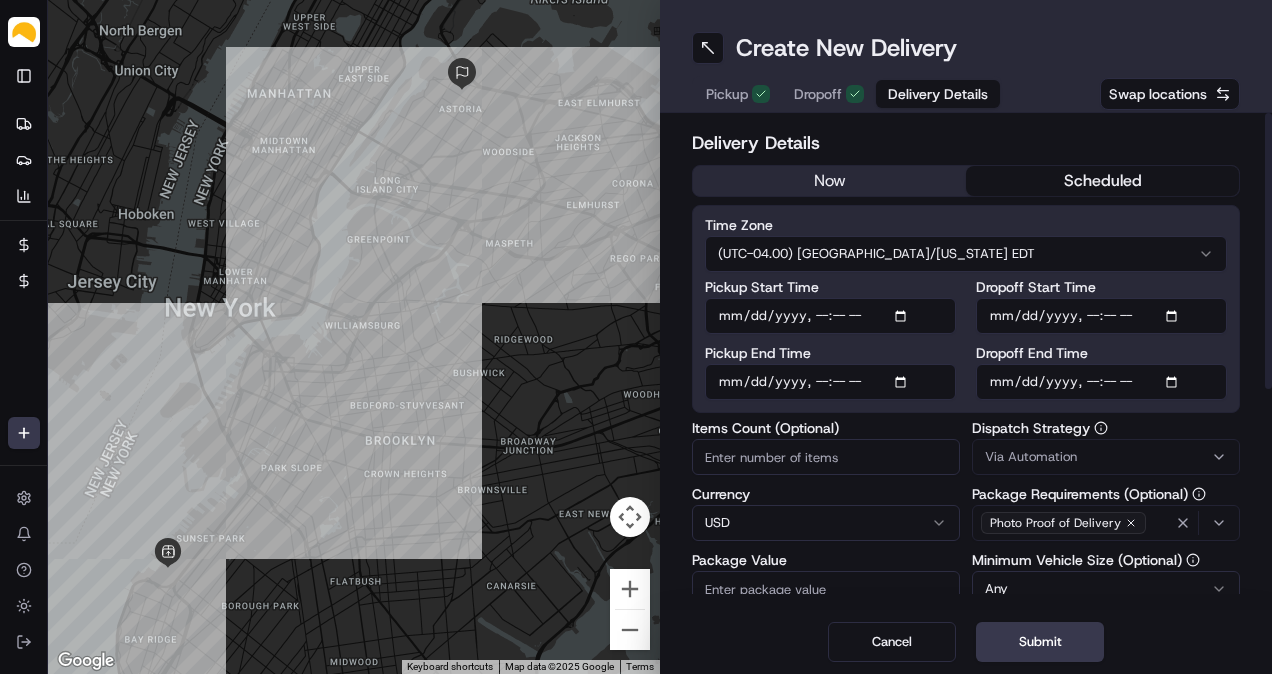 click on "Pickup Start Time" at bounding box center (830, 316) 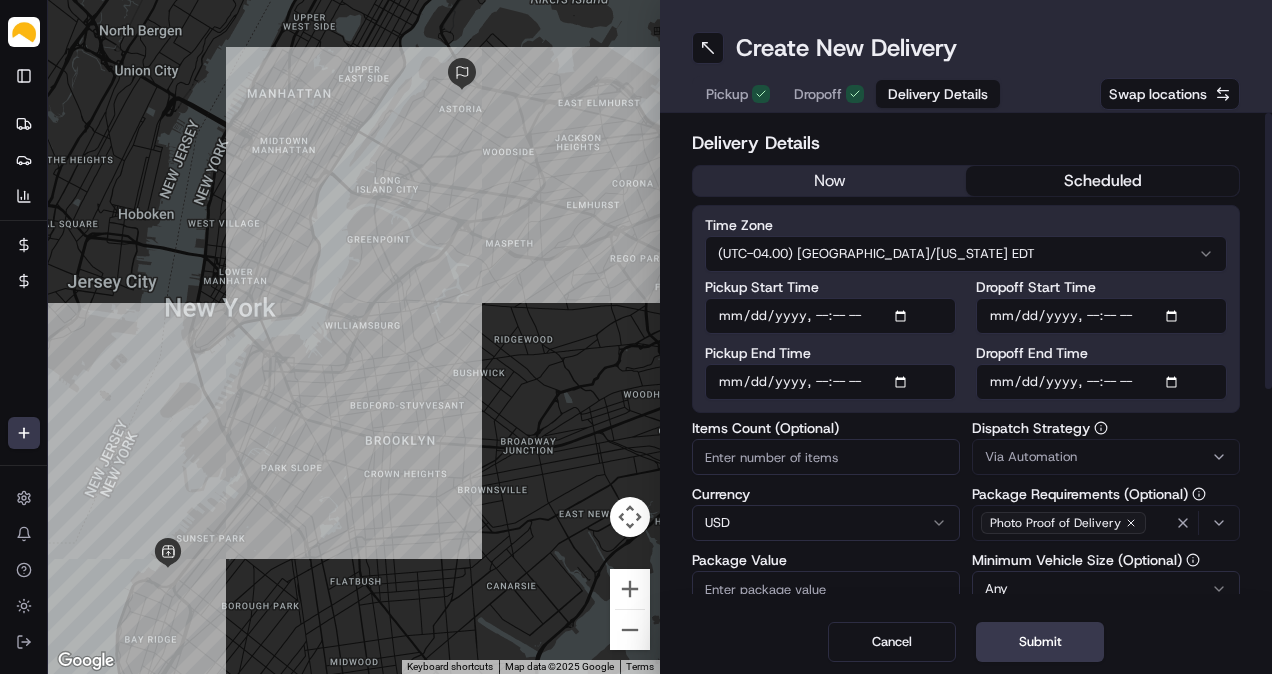 click on "Pickup Start Time" at bounding box center [830, 316] 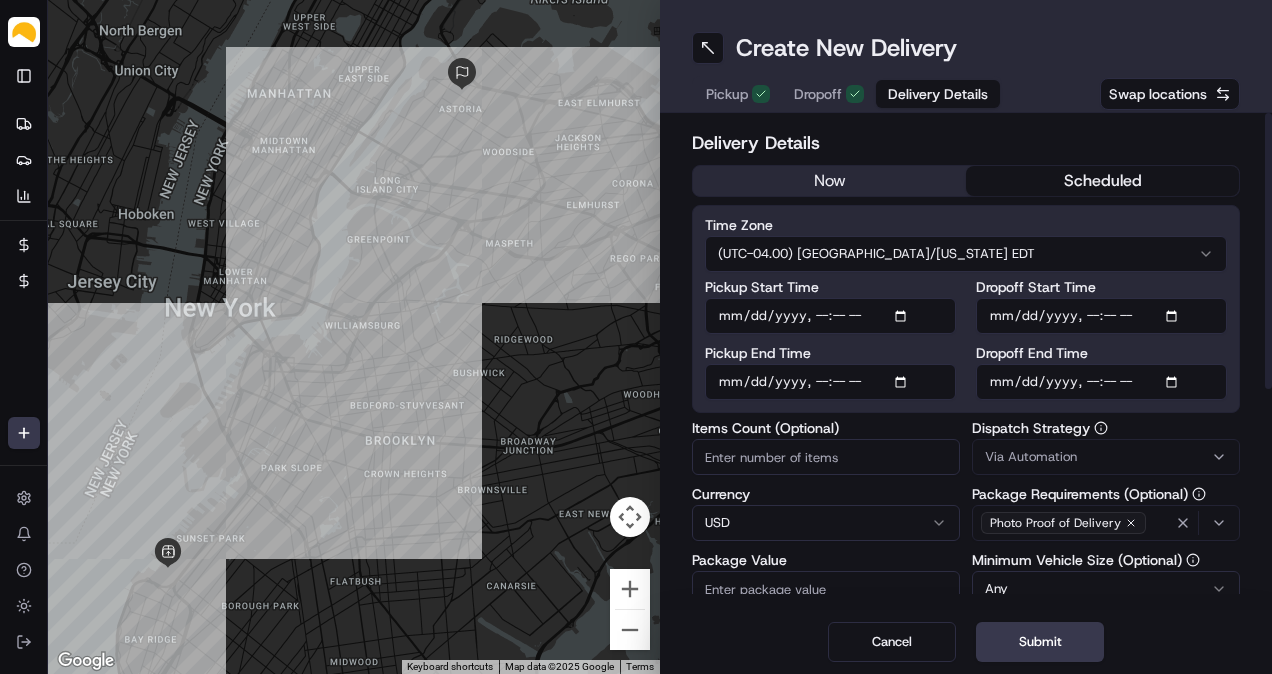click on "Pickup Start Time" at bounding box center (830, 316) 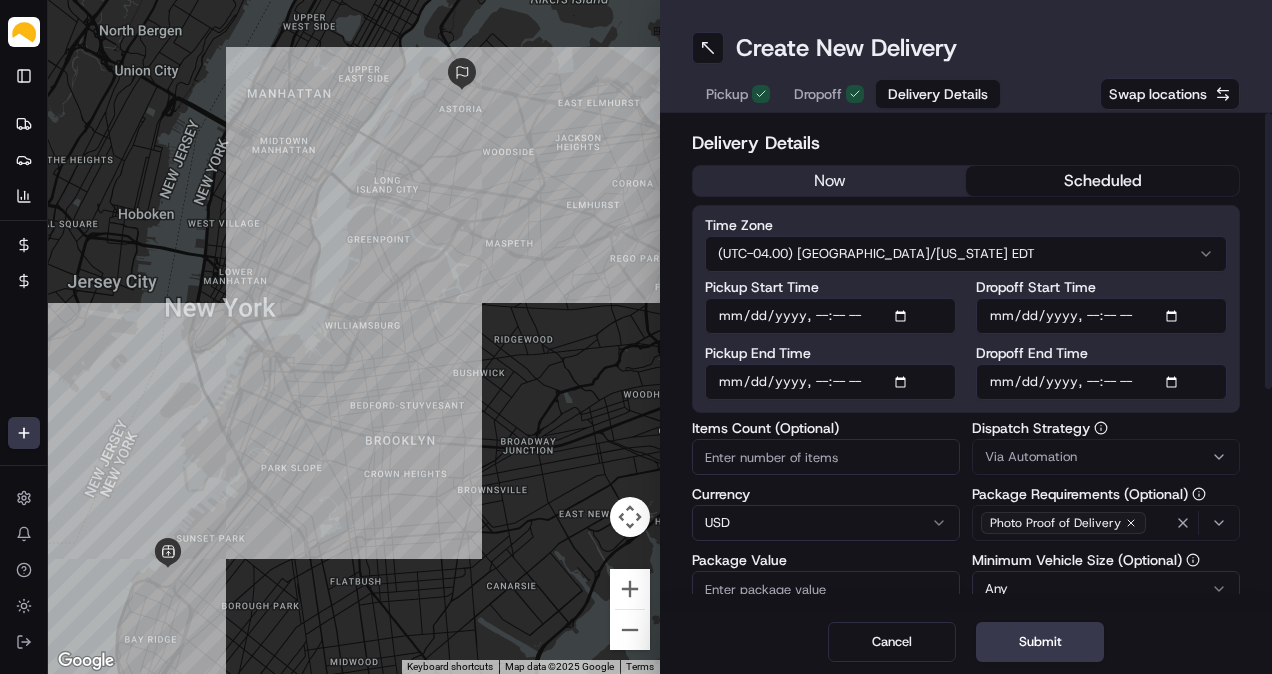 type on "[DATE]T12:00" 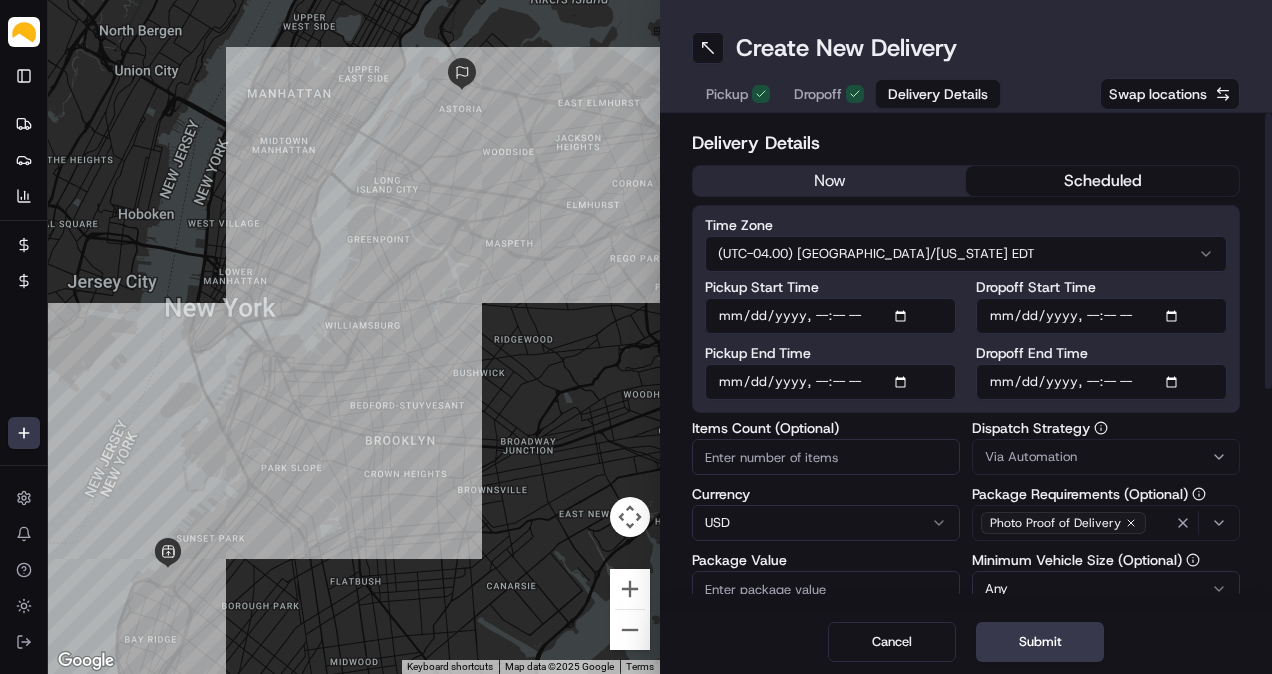 click on "Pickup End Time" at bounding box center [830, 382] 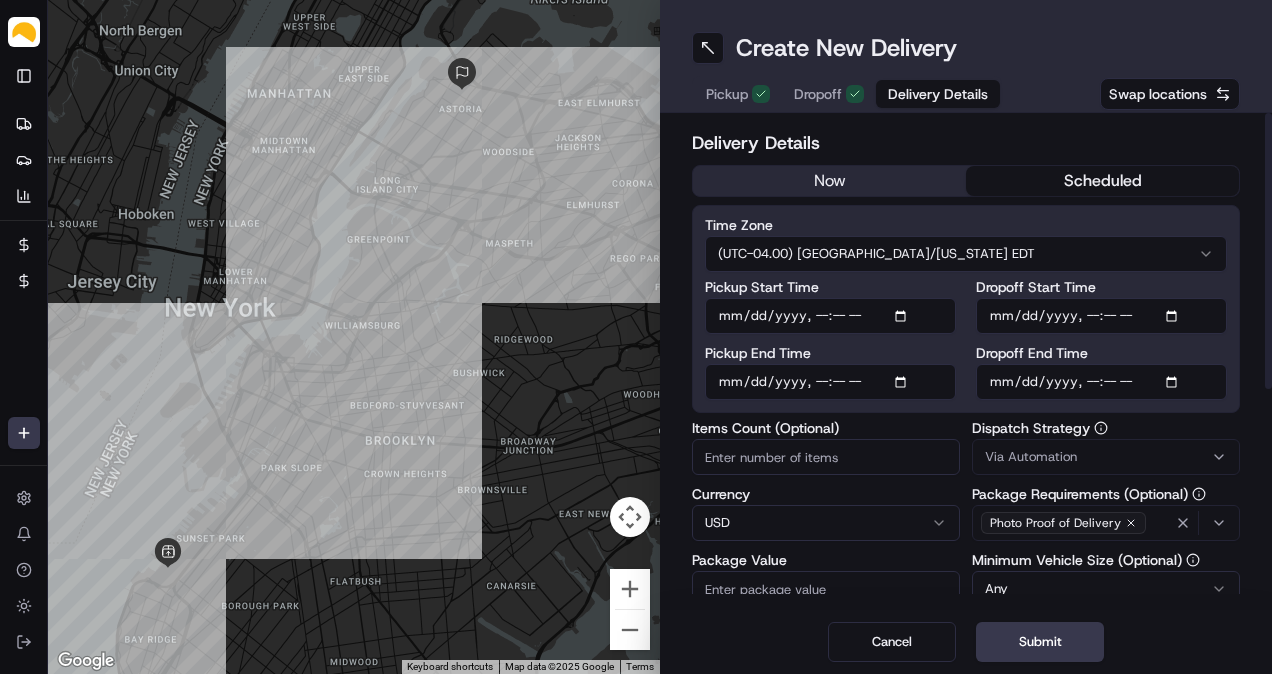 click on "Pickup End Time" at bounding box center (830, 382) 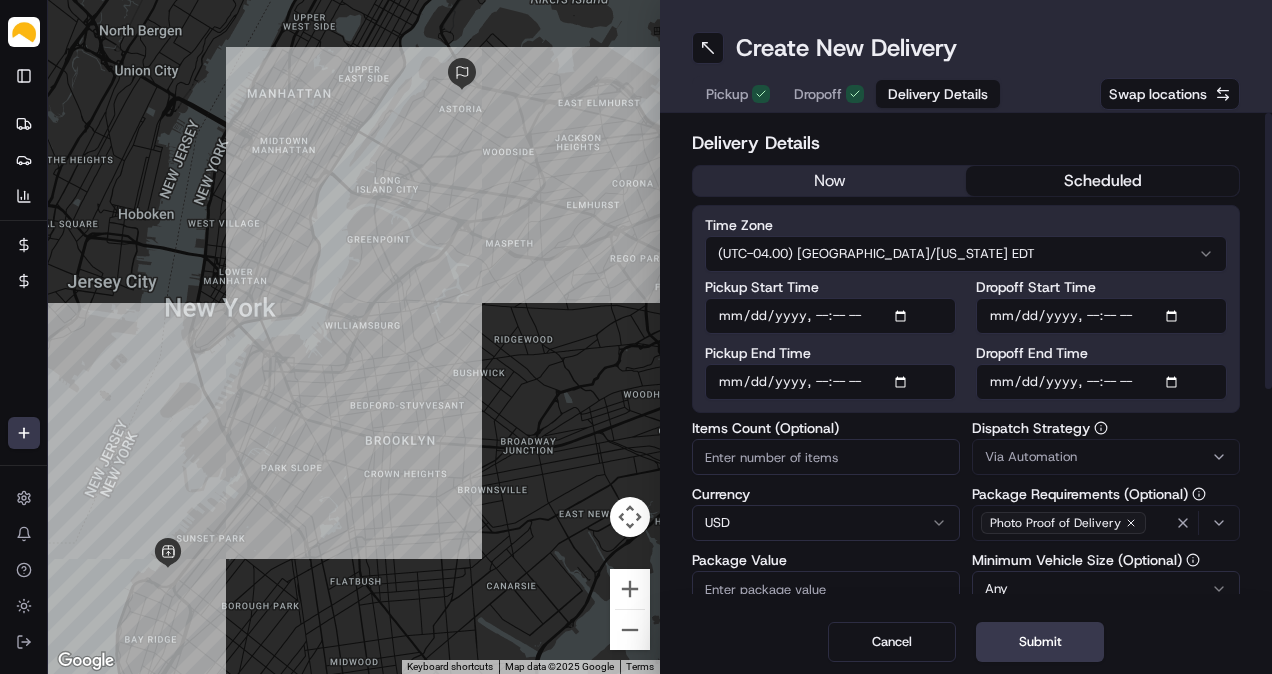 click on "Dropoff End Time" at bounding box center [1101, 382] 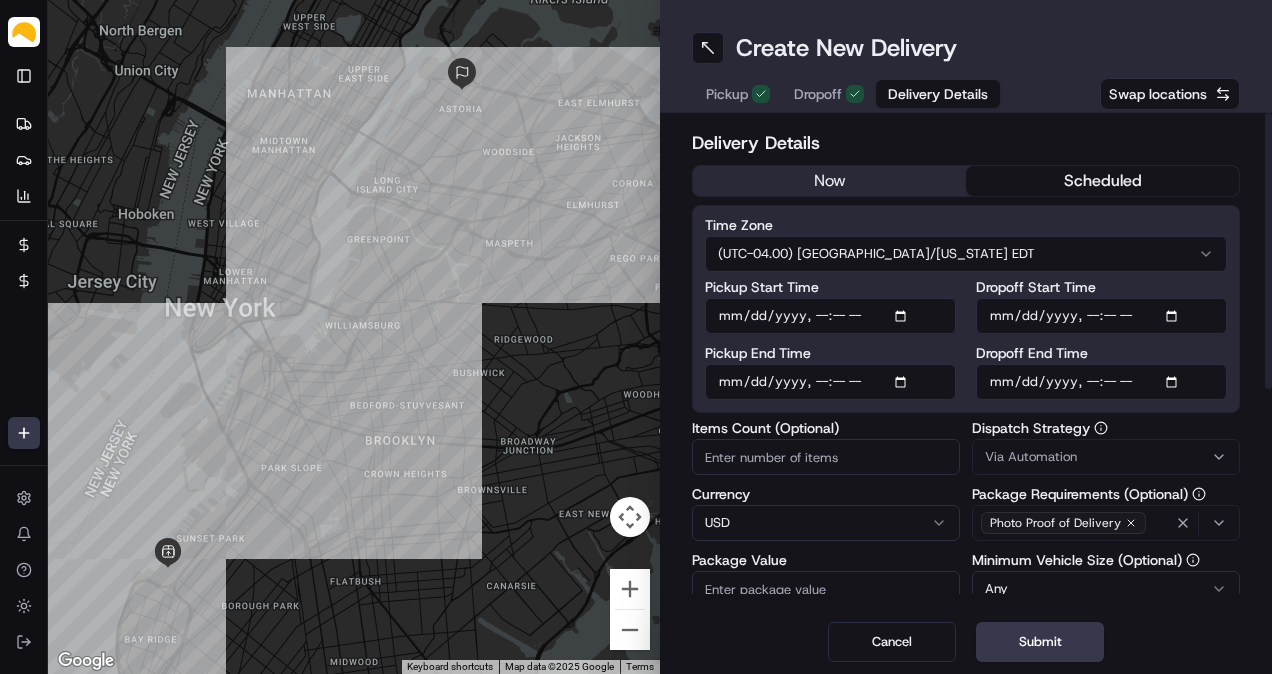 click on "Dropoff End Time" at bounding box center [1101, 382] 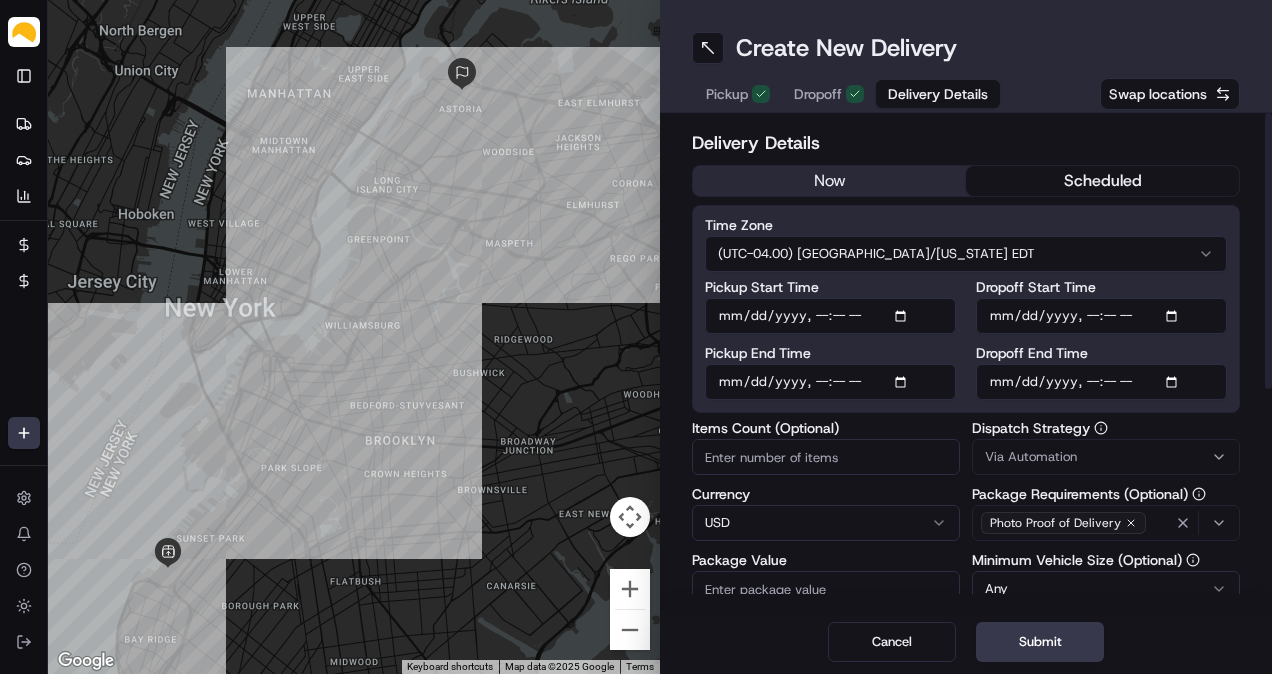 click on "Items Count (Optional)" at bounding box center [826, 457] 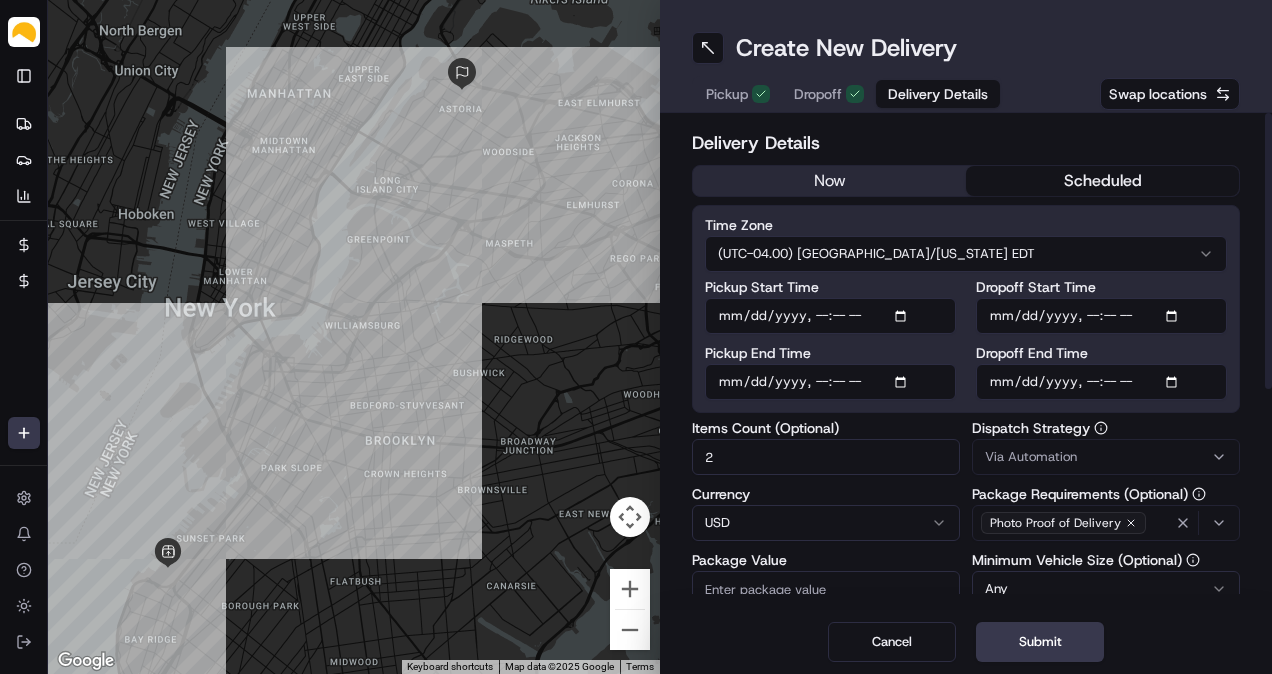 type on "2" 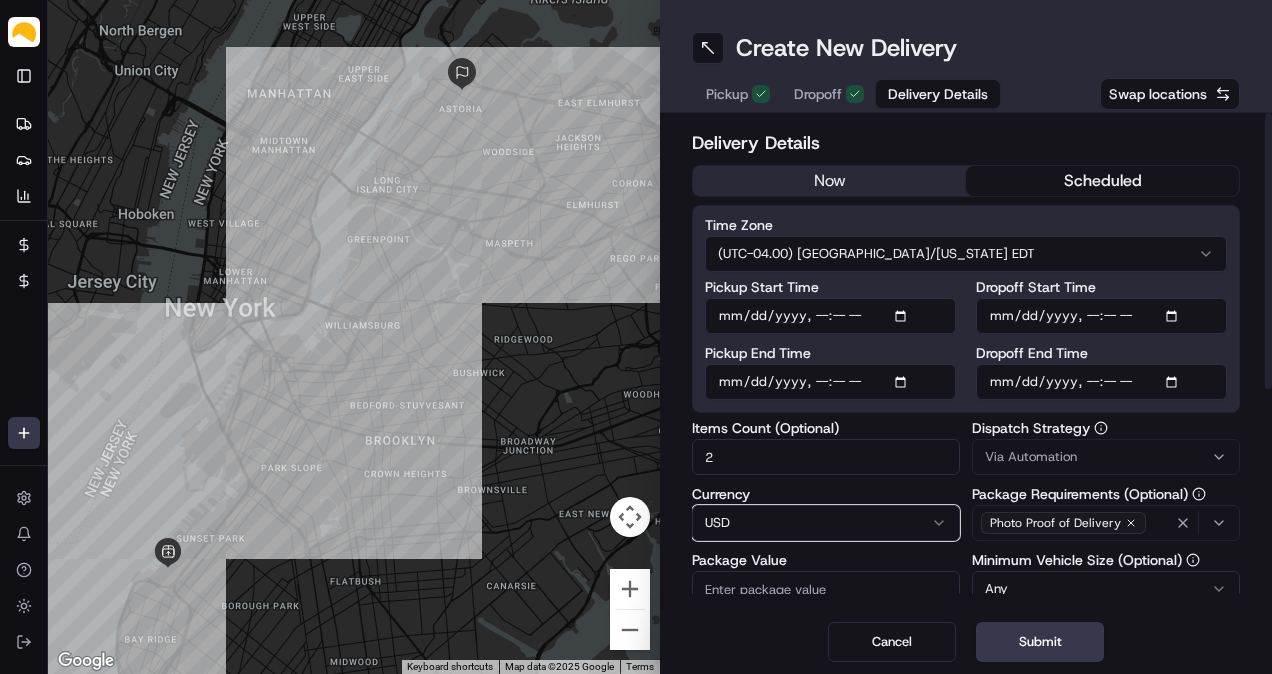 type 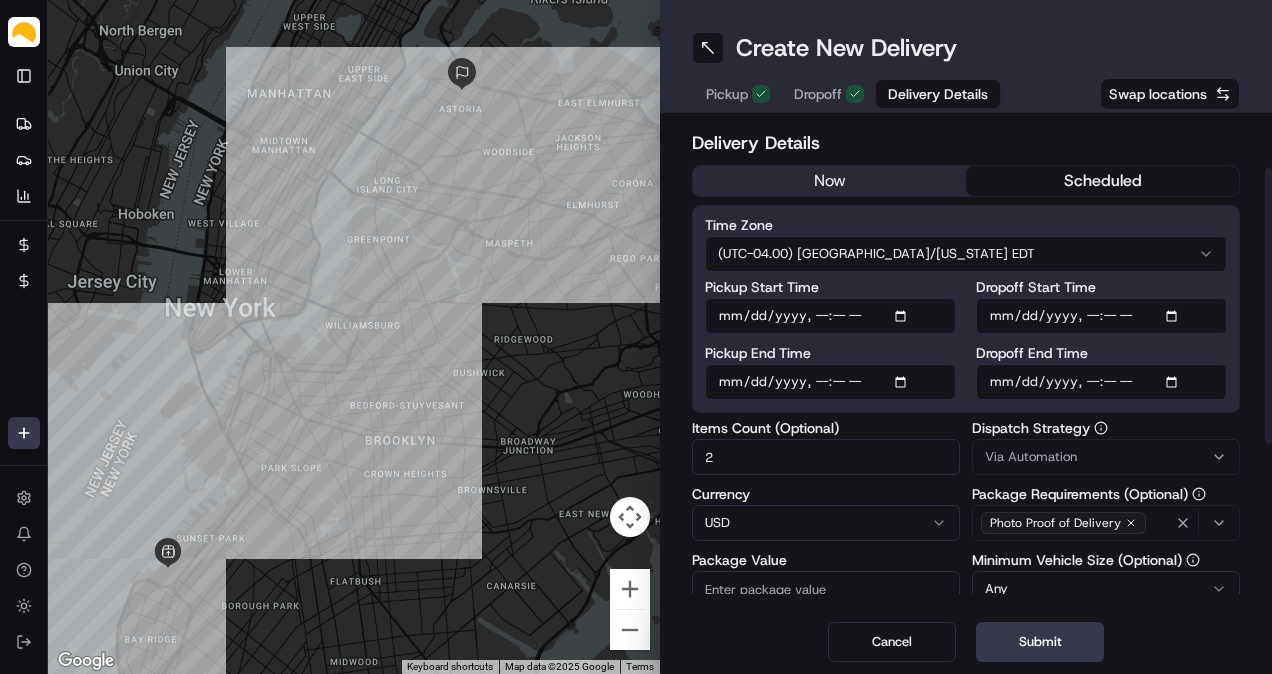 scroll, scrollTop: 92, scrollLeft: 0, axis: vertical 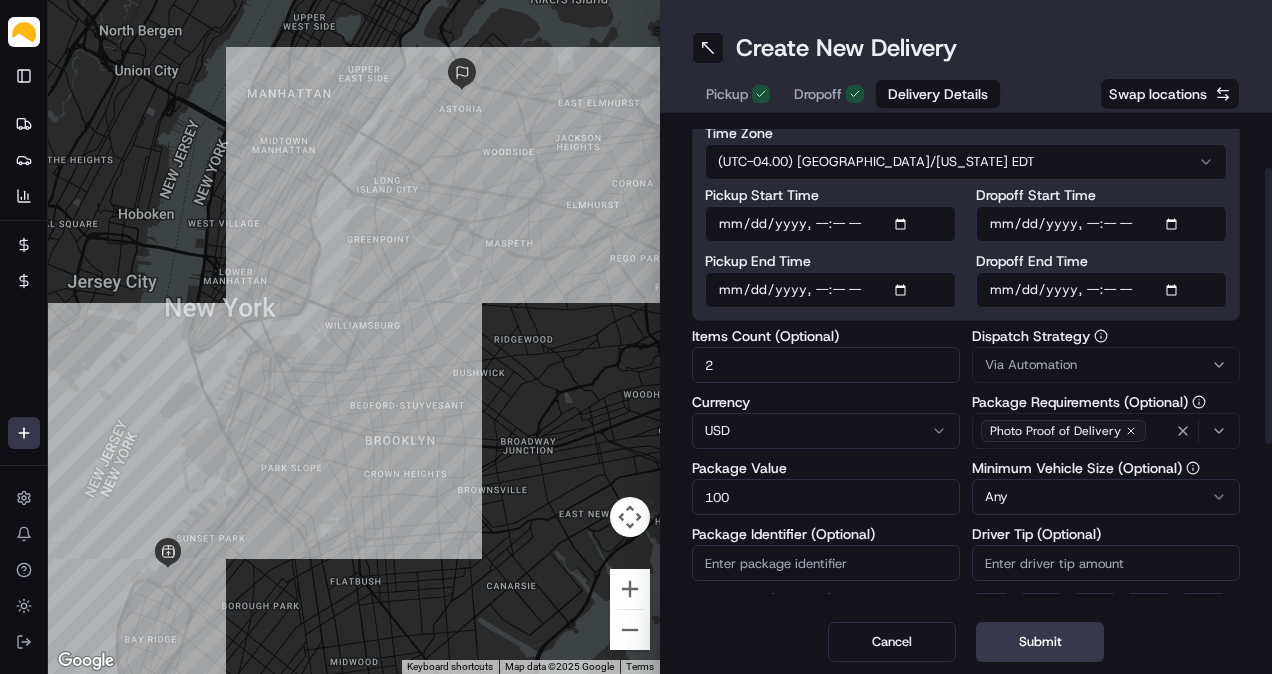 type on "100" 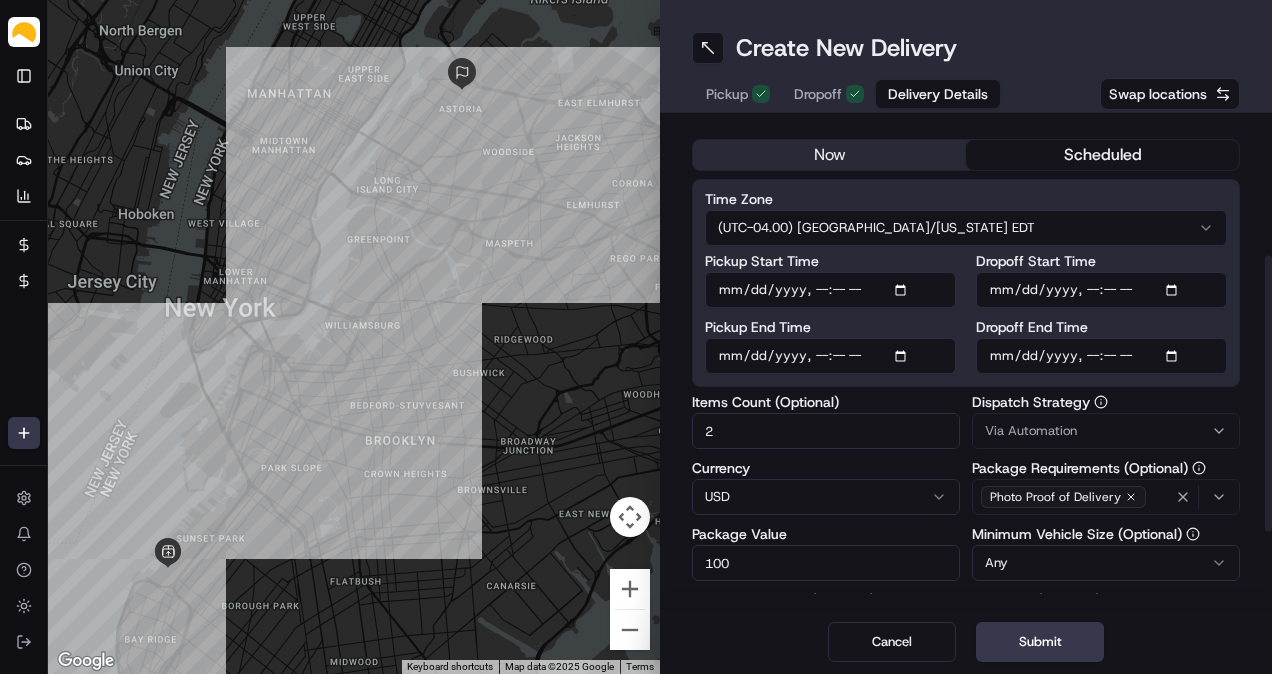 scroll, scrollTop: 371, scrollLeft: 0, axis: vertical 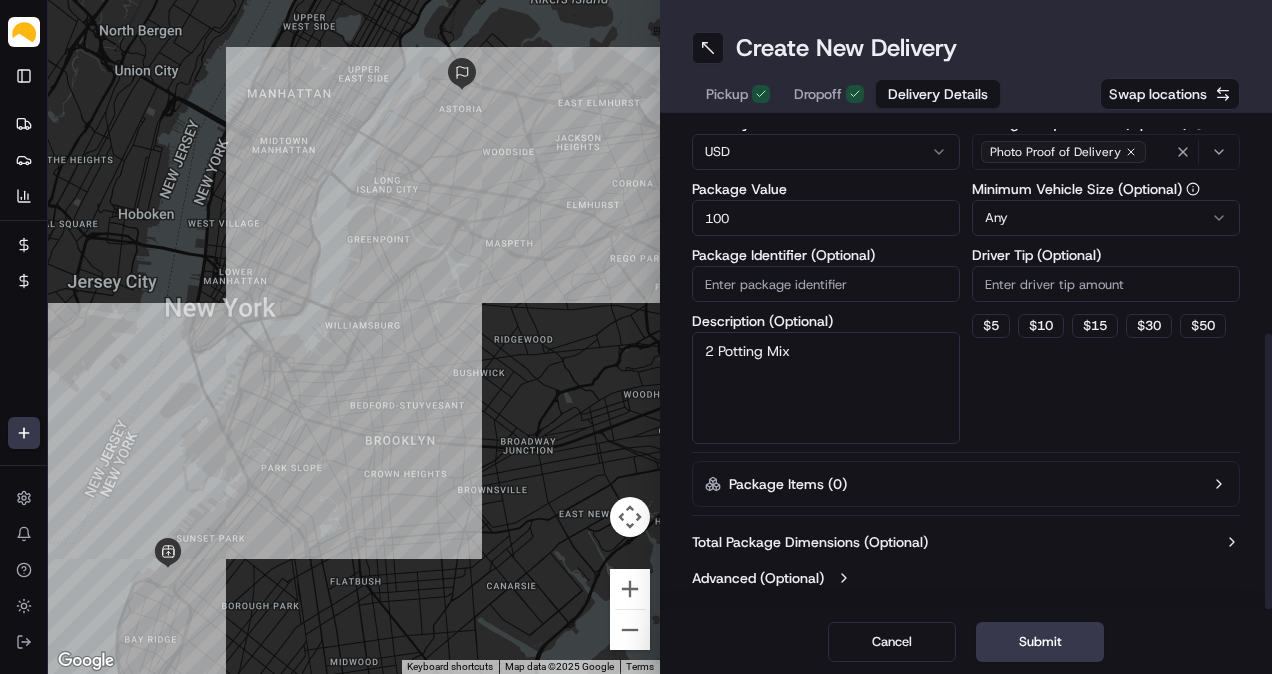 type on "2 Potting Mix" 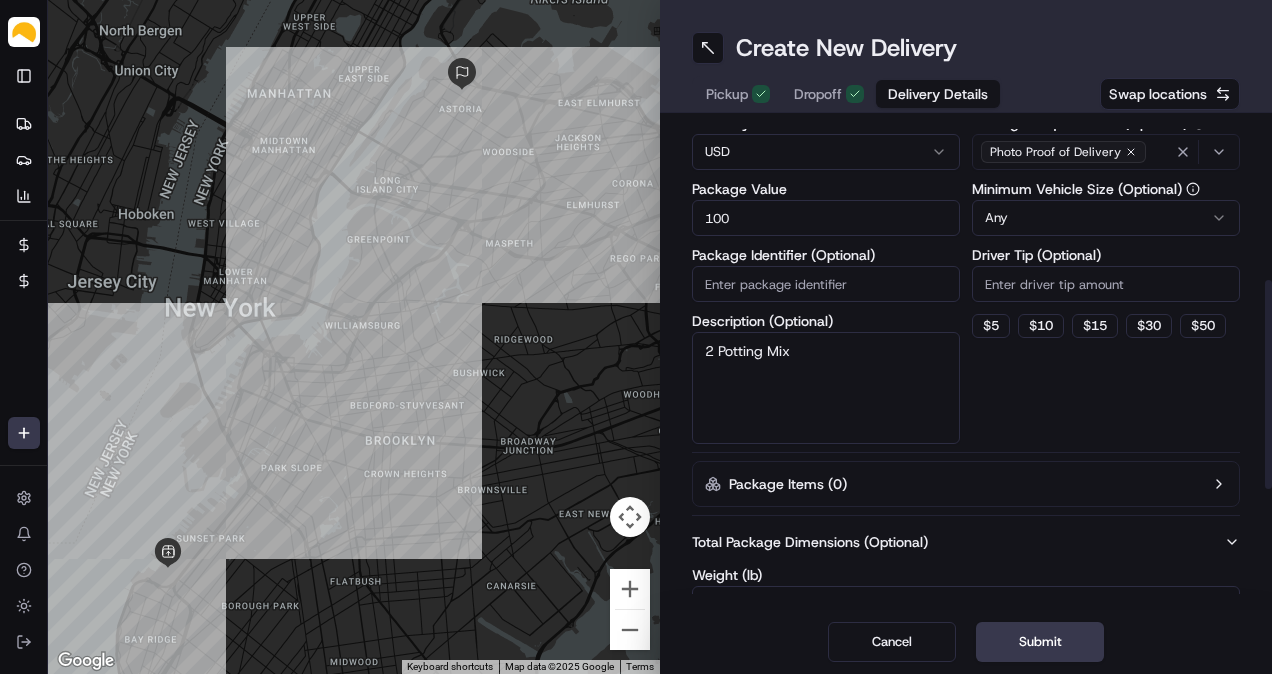 type 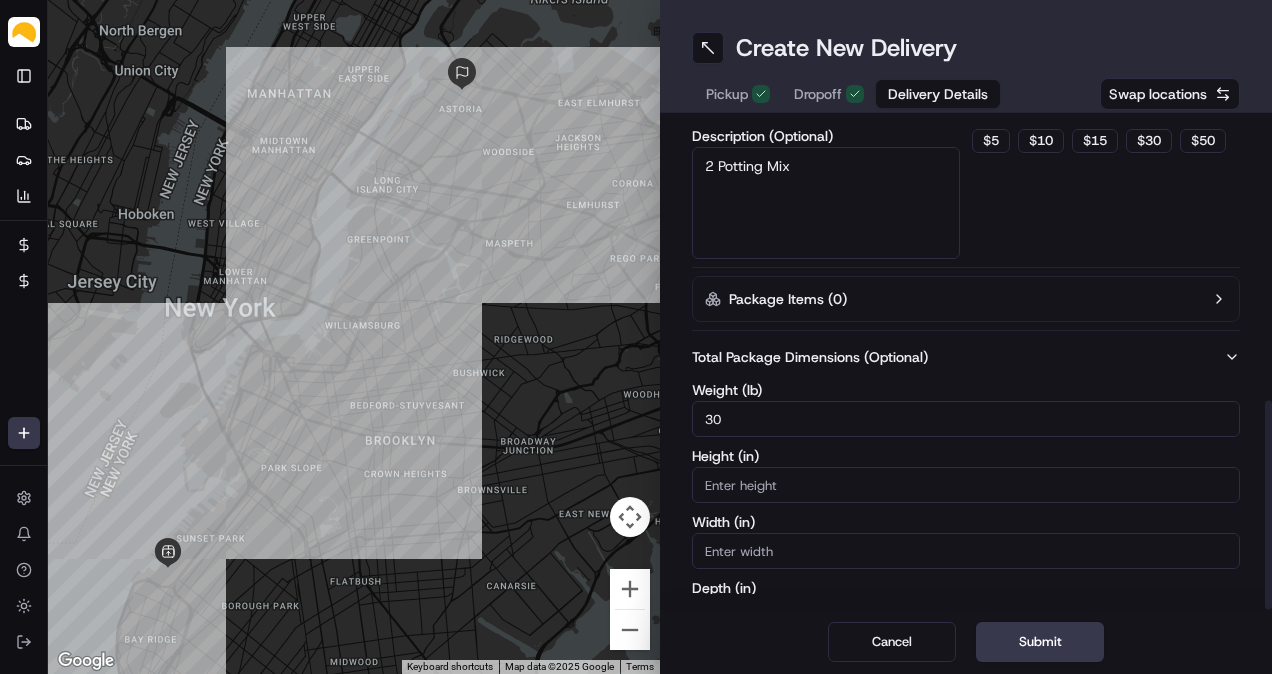scroll, scrollTop: 639, scrollLeft: 0, axis: vertical 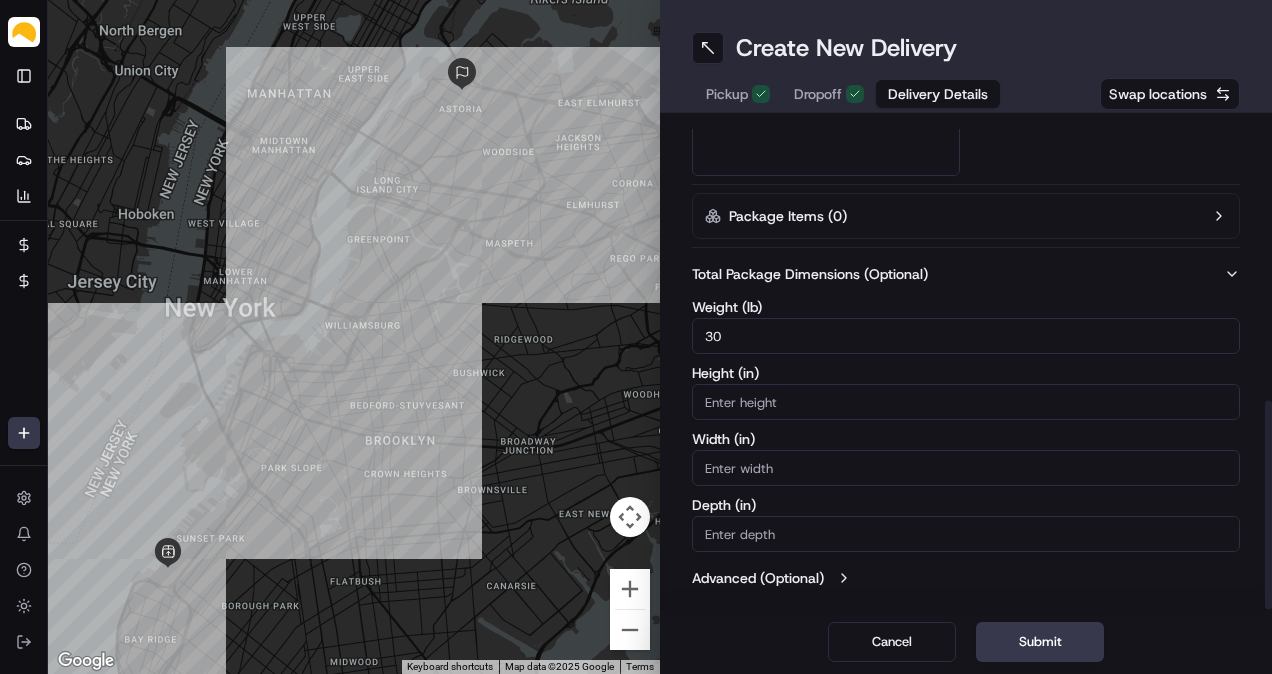 type on "30" 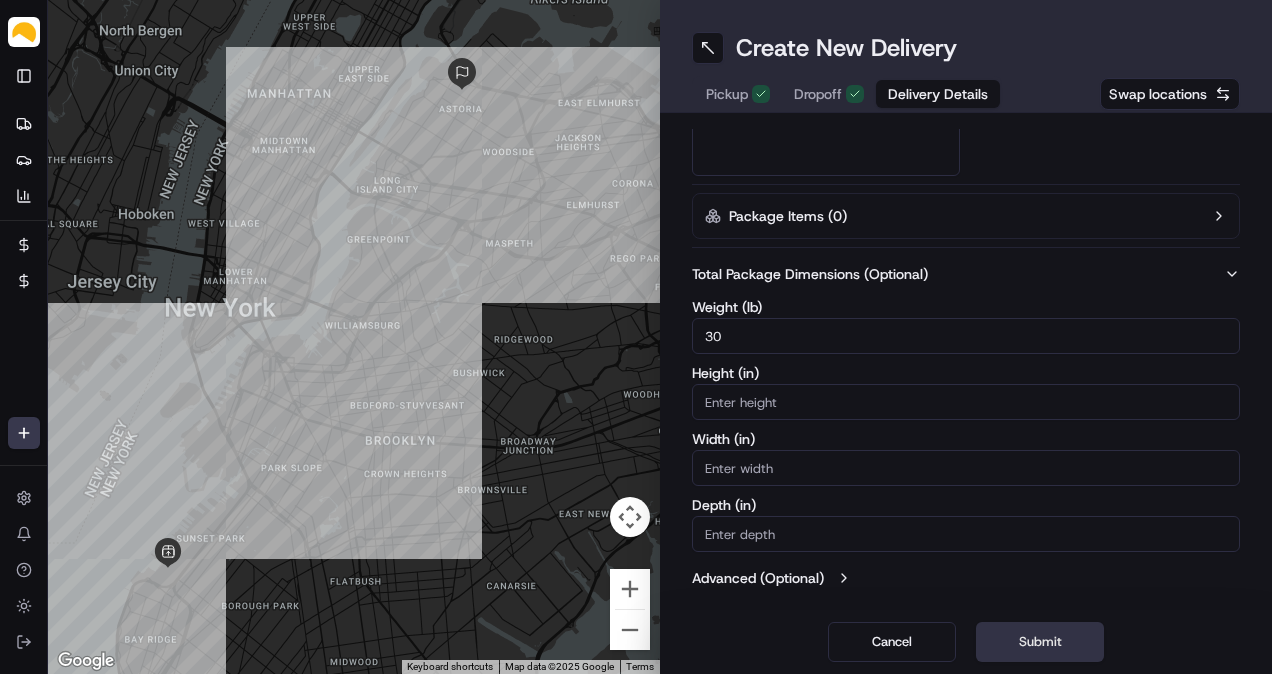 click on "Submit" at bounding box center (1040, 642) 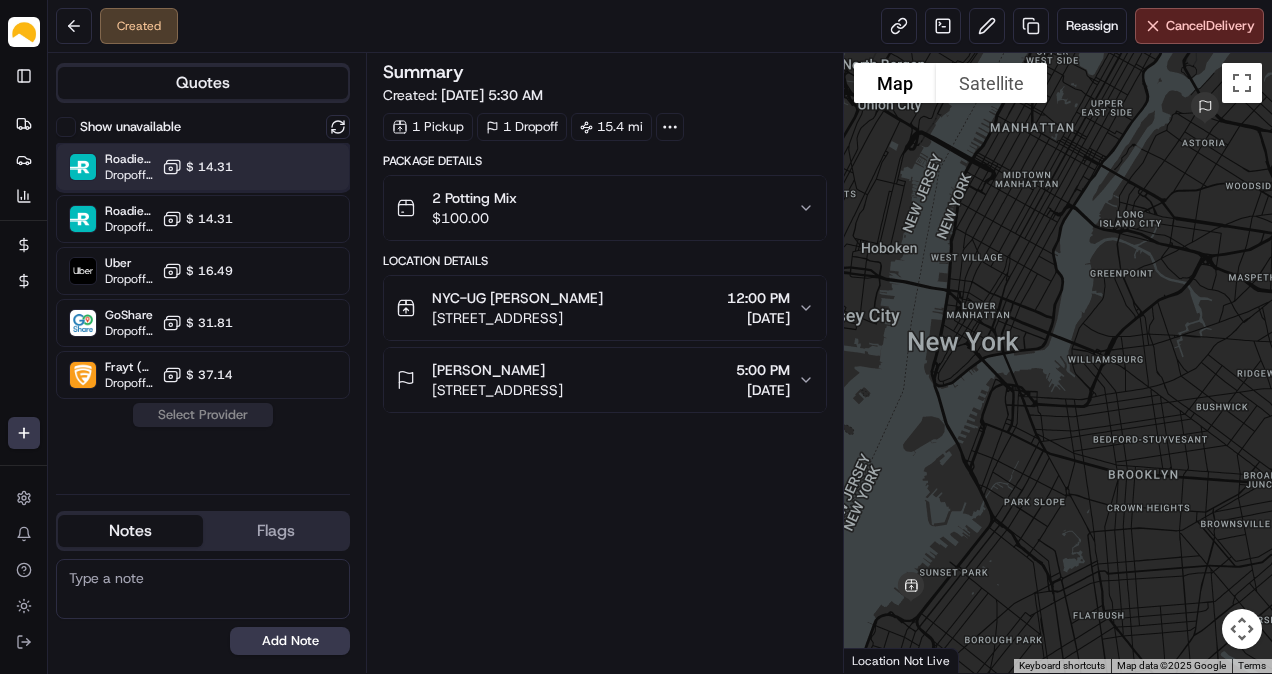 click on "Roadie Rush (P2P) Dropoff ETA   - $   14.31" at bounding box center (203, 167) 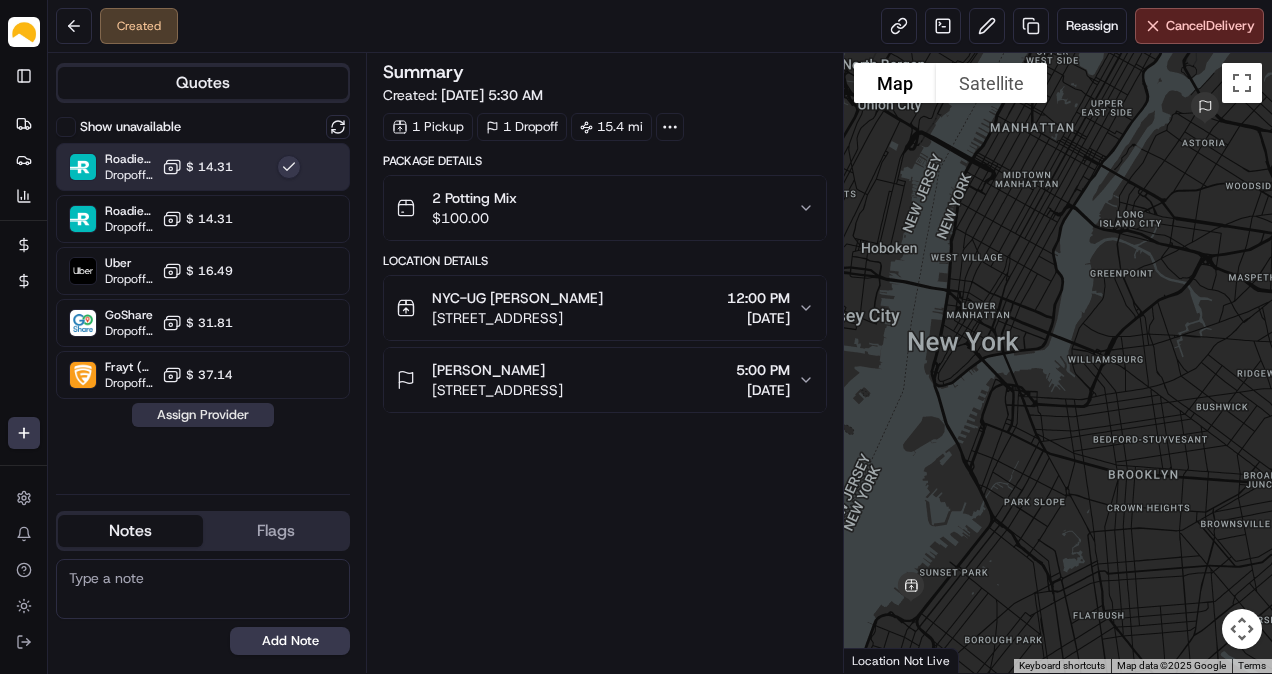 click on "Assign Provider" at bounding box center [203, 415] 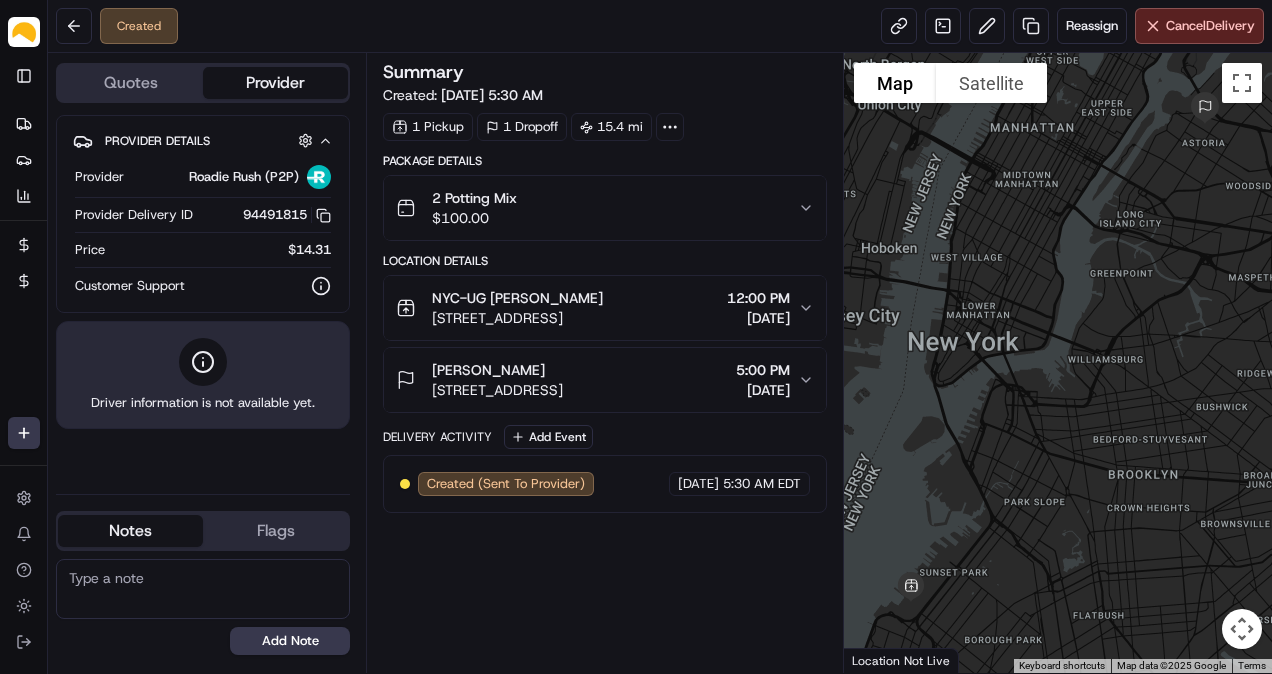 click on "[PERSON_NAME] [STREET_ADDRESS] 5:00 PM [DATE]" at bounding box center [604, 380] 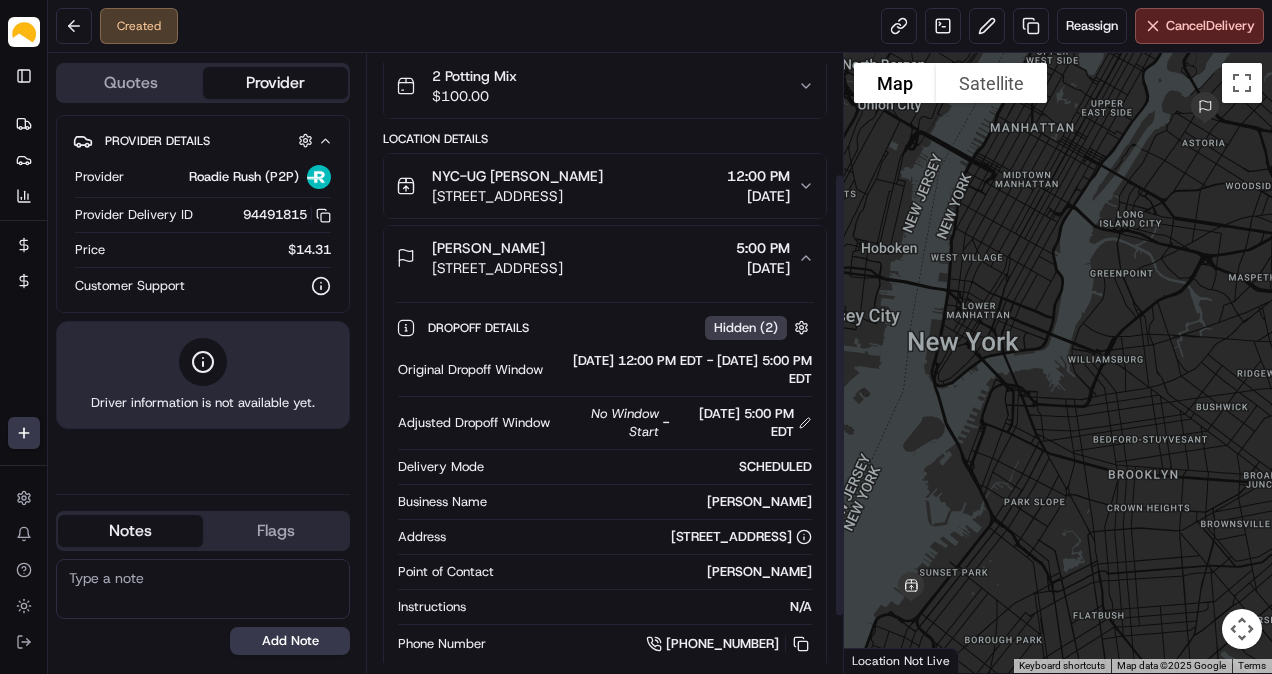 scroll, scrollTop: 166, scrollLeft: 0, axis: vertical 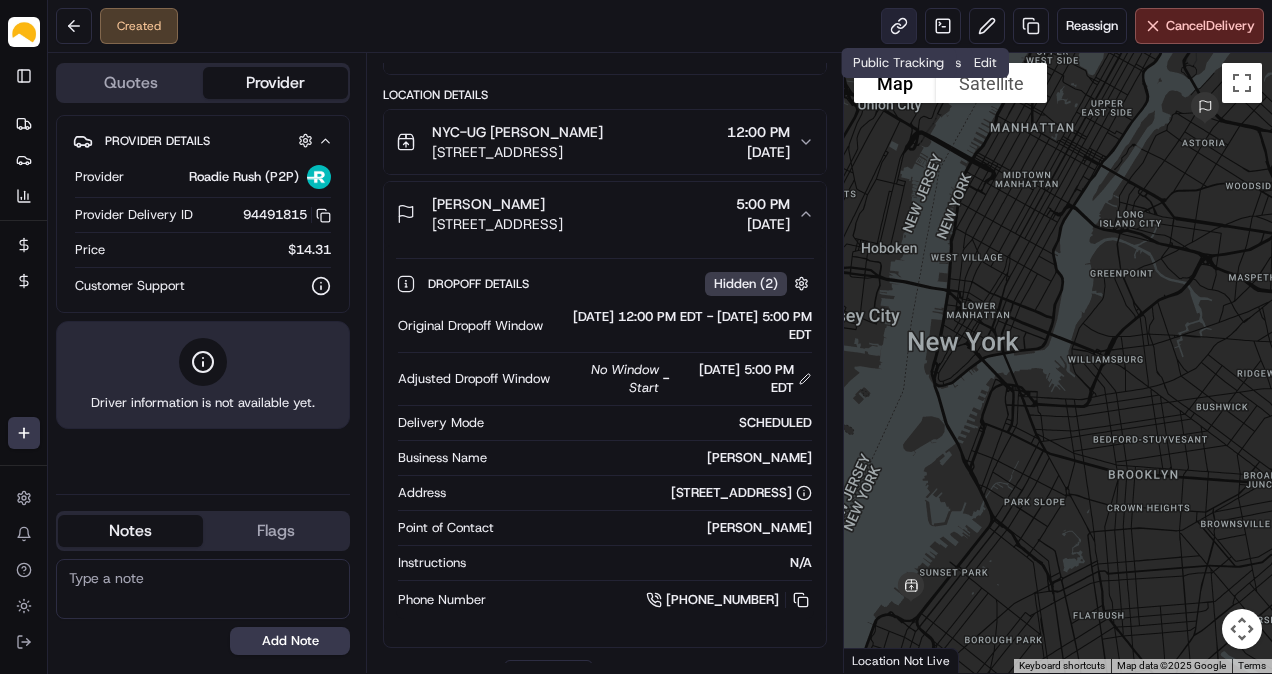 click at bounding box center (899, 26) 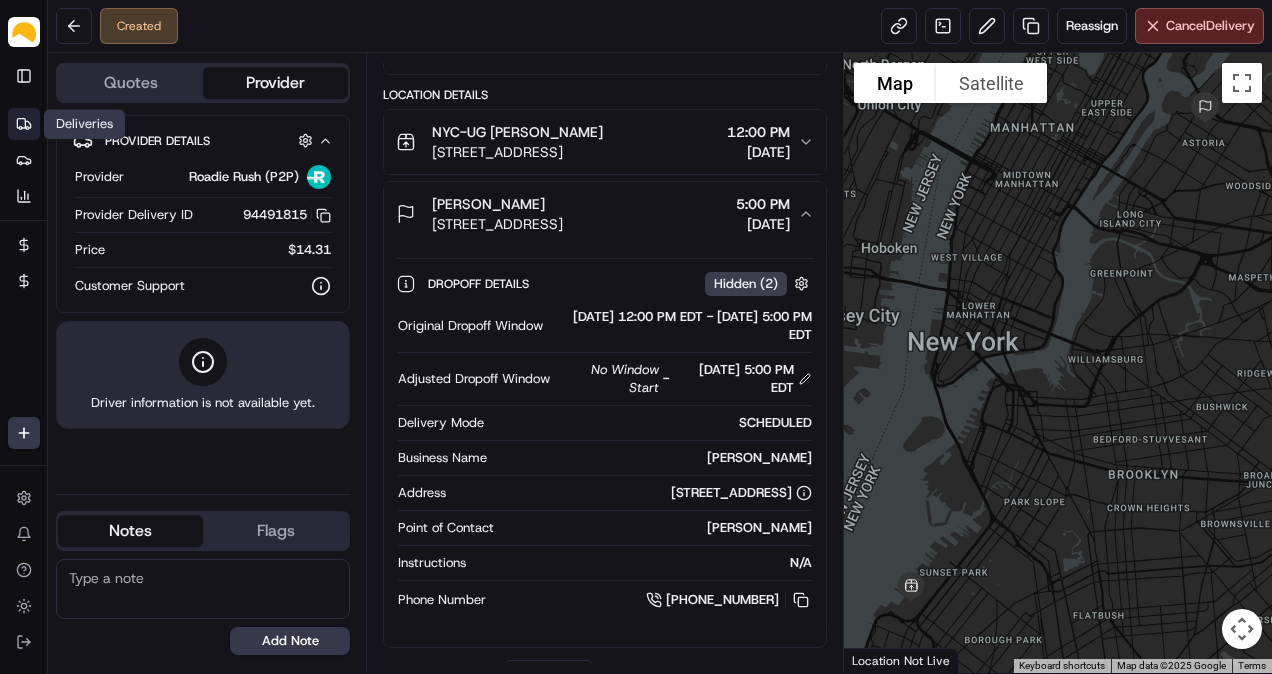 click 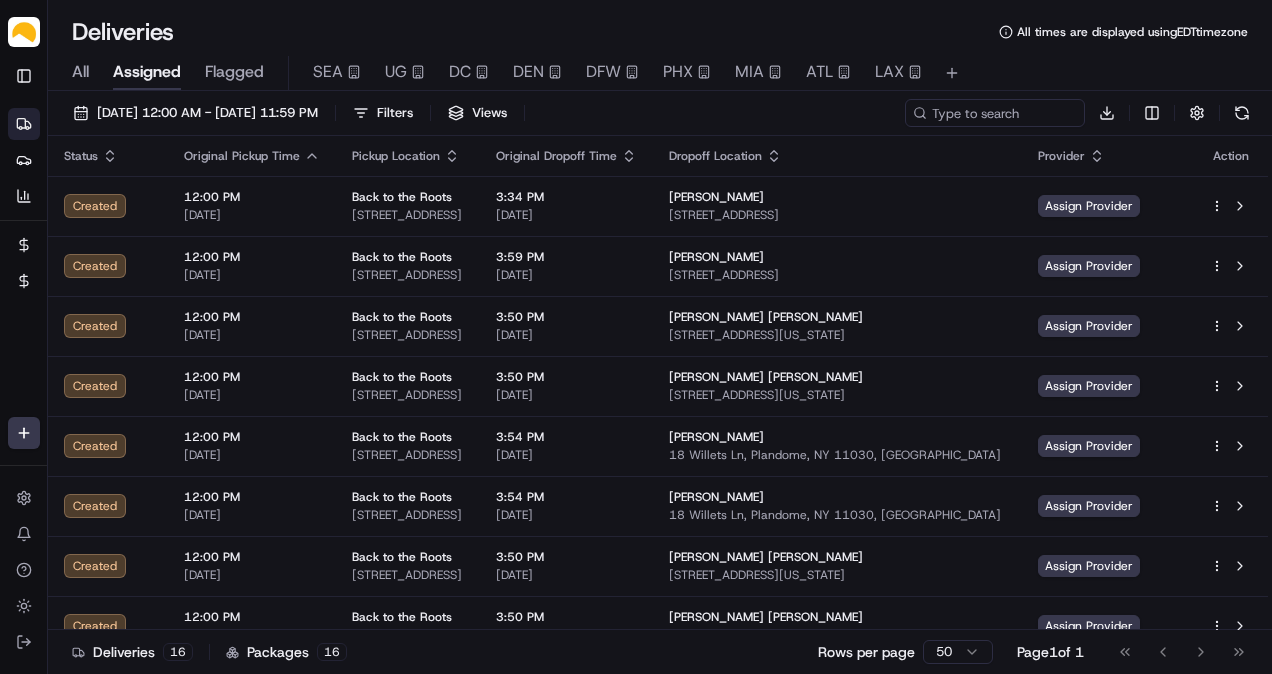 click on "All" at bounding box center (80, 72) 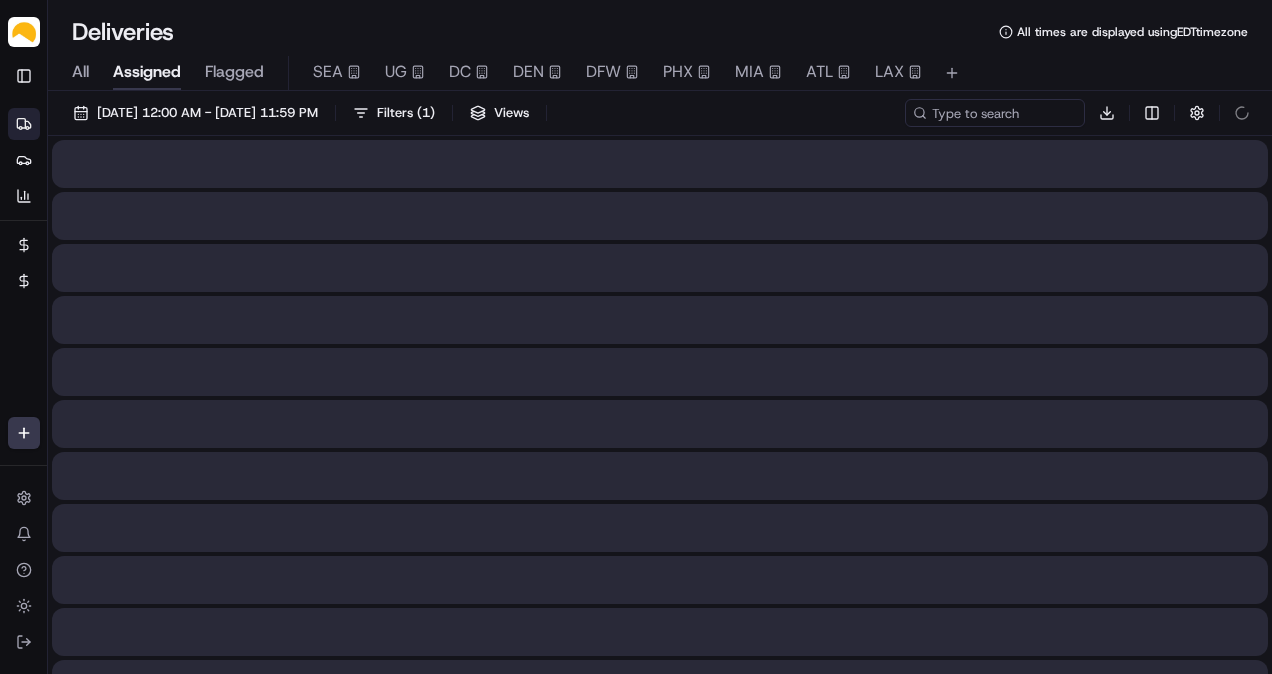 click on "Assigned" at bounding box center (147, 72) 